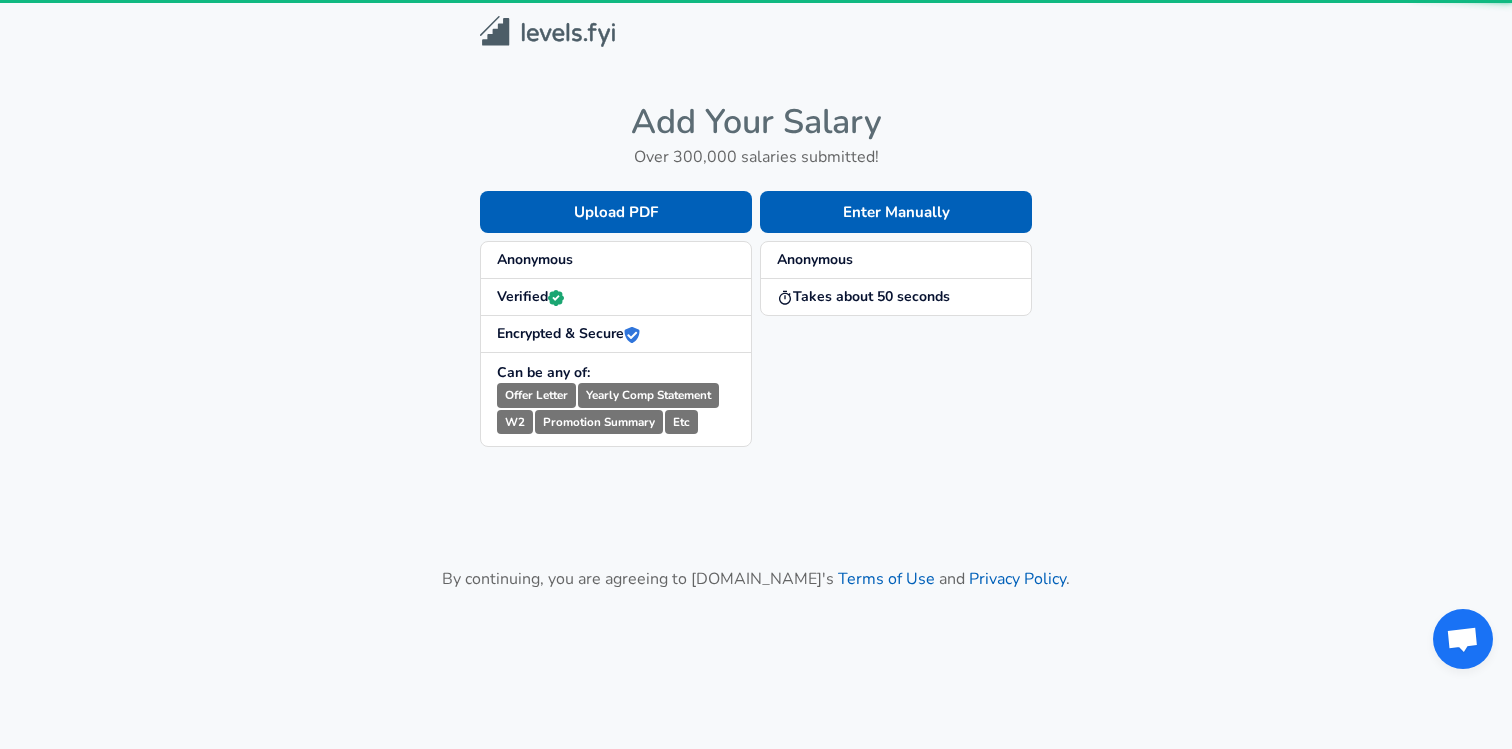 scroll, scrollTop: 0, scrollLeft: 0, axis: both 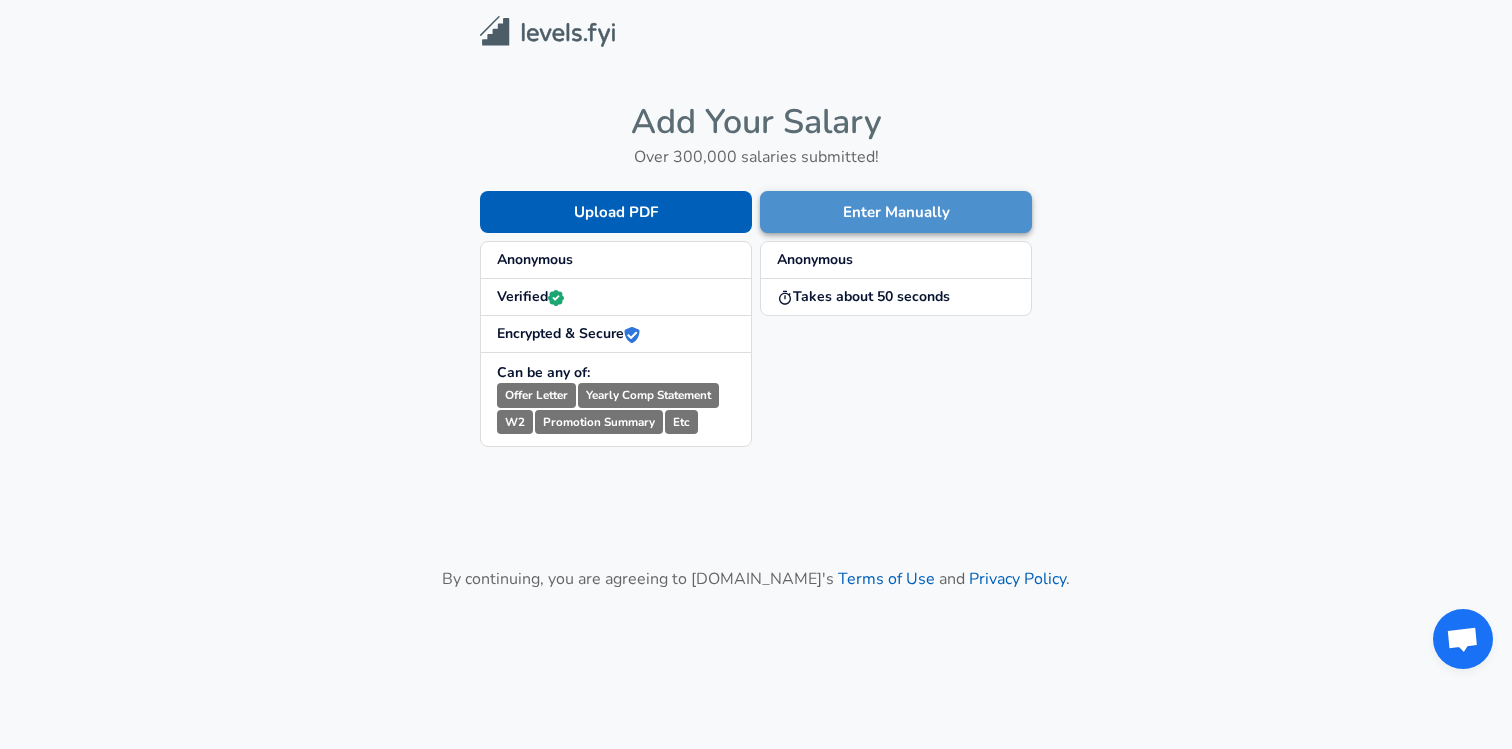 click on "Enter Manually" at bounding box center (896, 212) 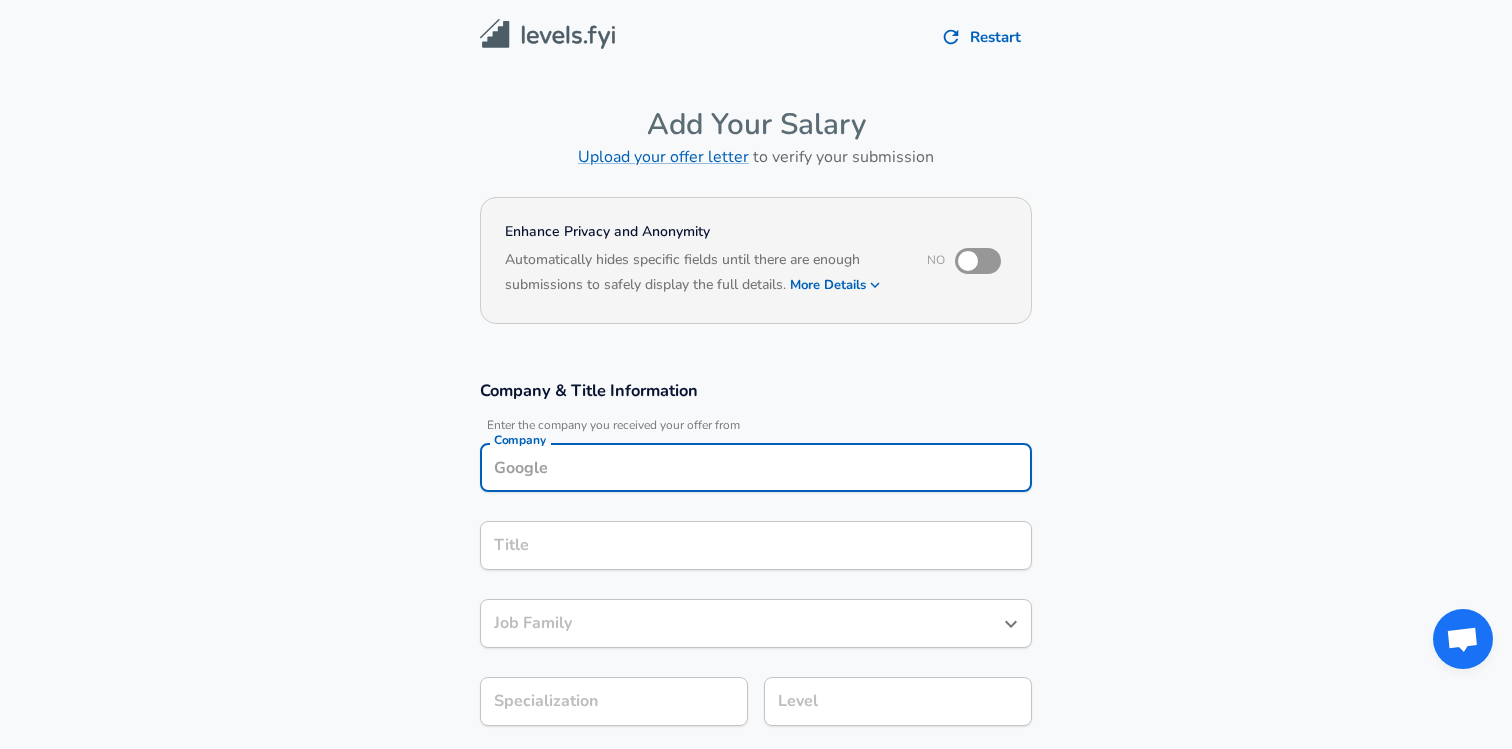 scroll, scrollTop: 20, scrollLeft: 0, axis: vertical 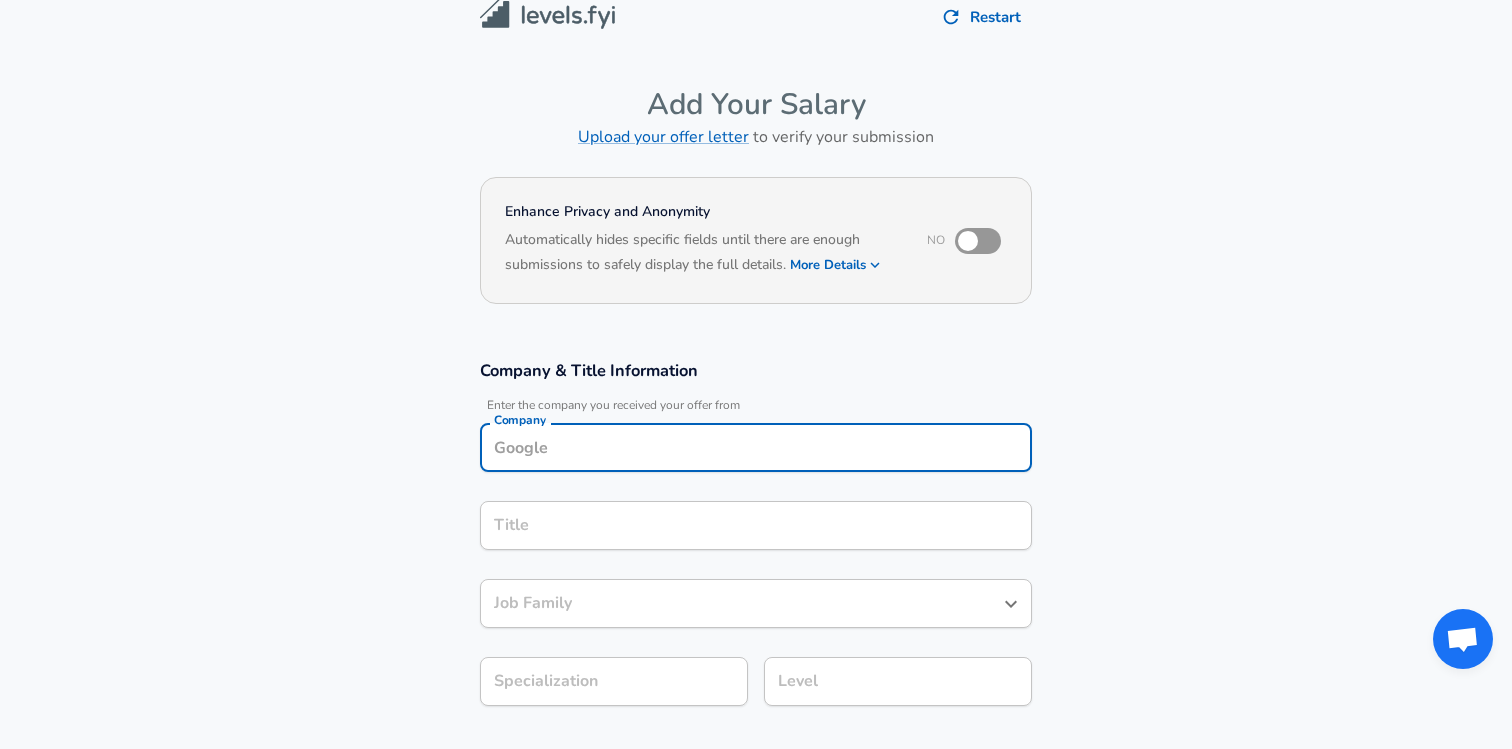 click on "Company" at bounding box center (756, 447) 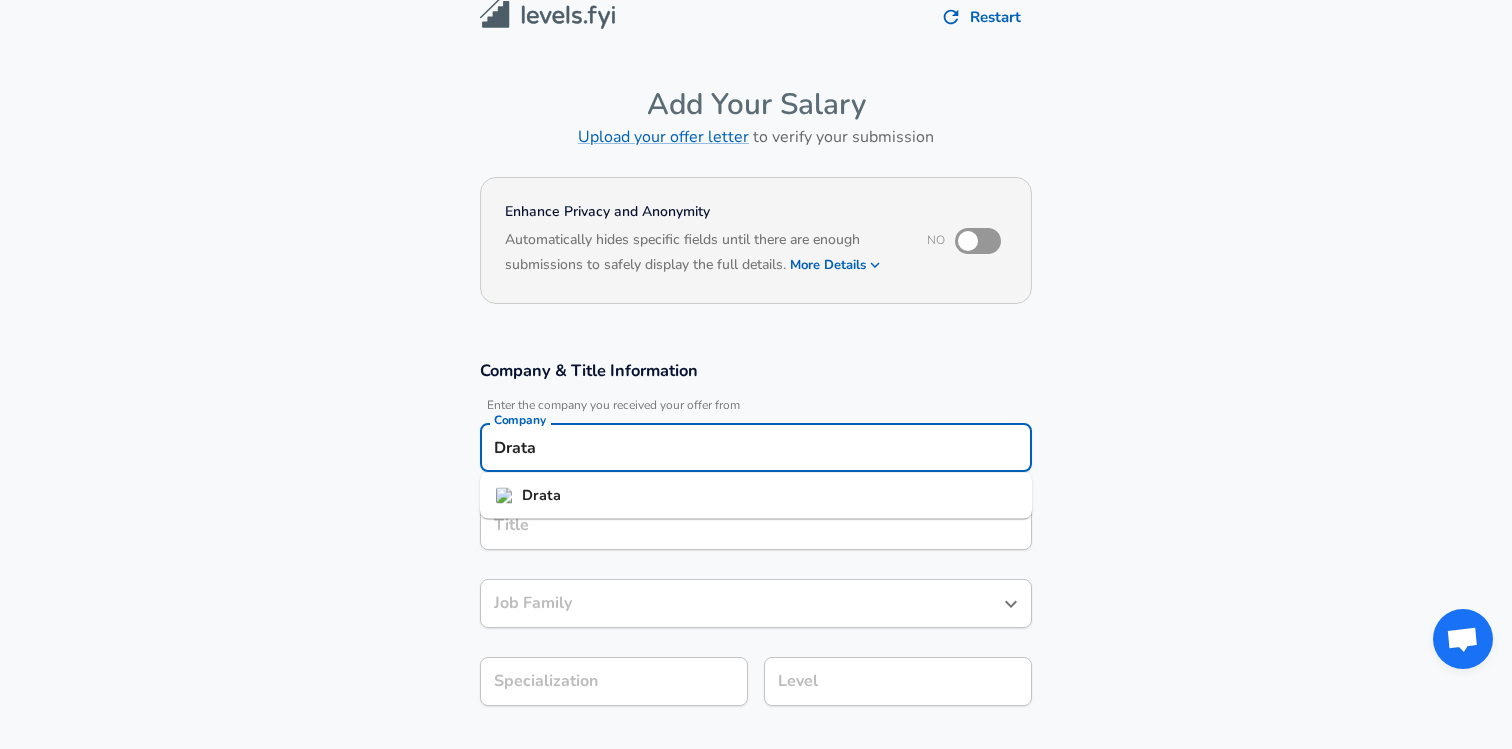 click on "Drata" at bounding box center [756, 496] 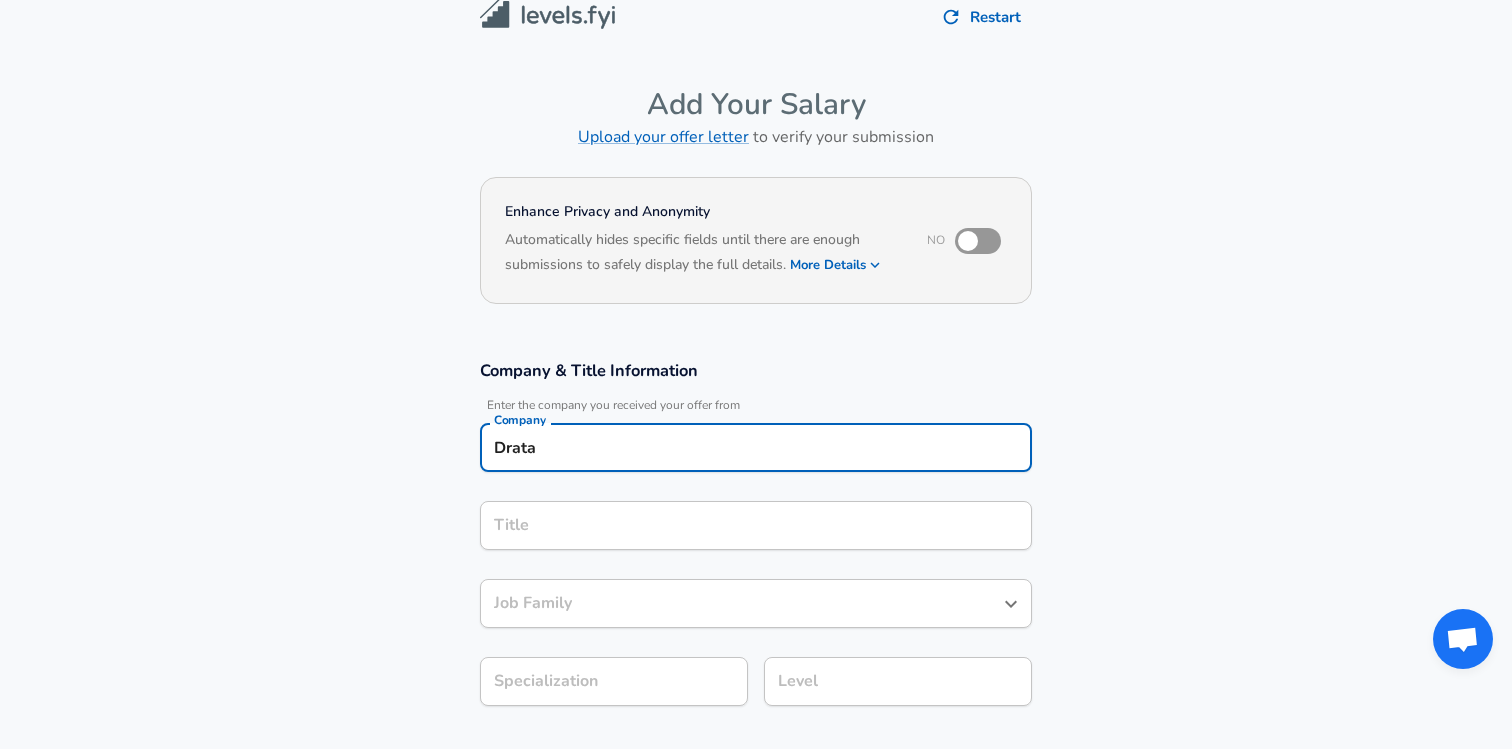click on "Title Title" at bounding box center [756, 528] 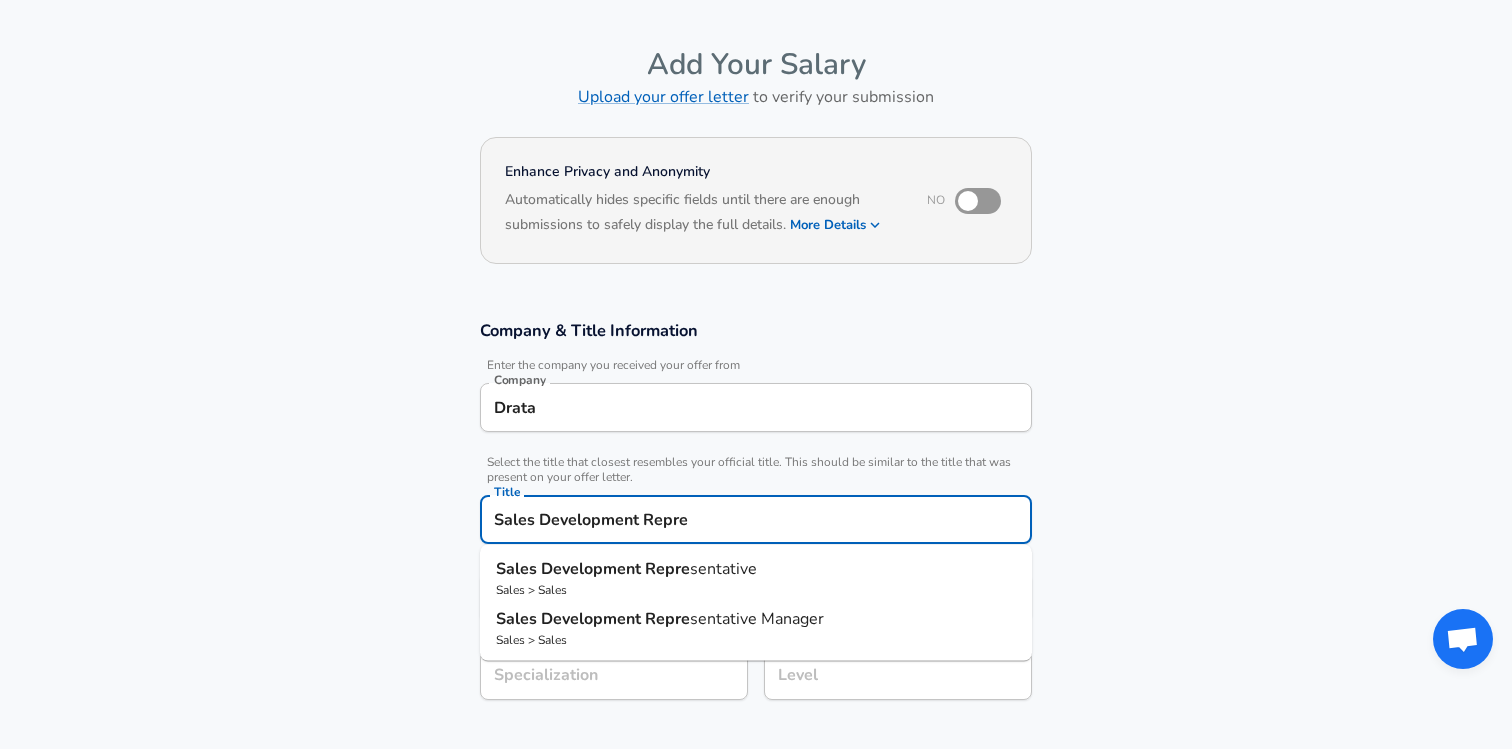 click on "Repre" at bounding box center (667, 569) 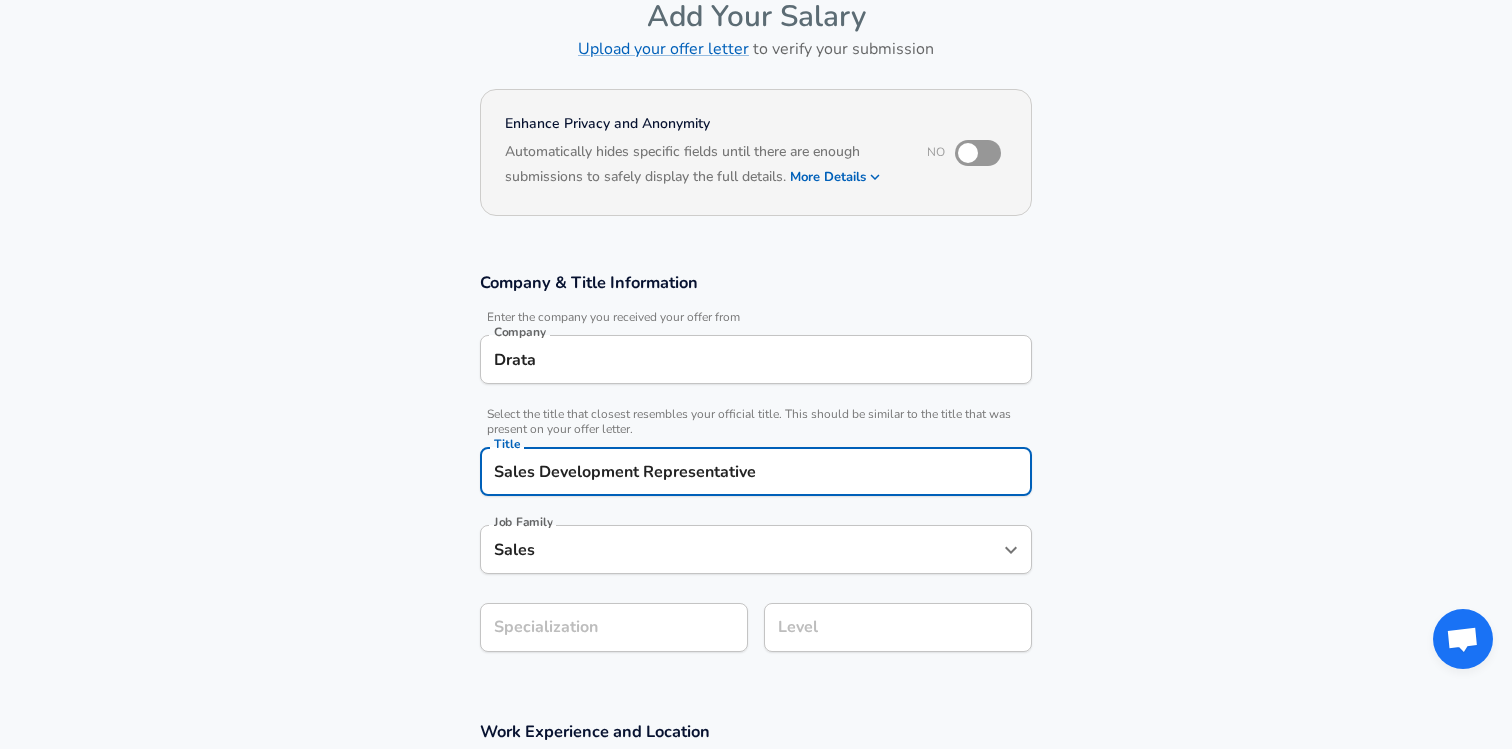 type on "Sales Development Representative" 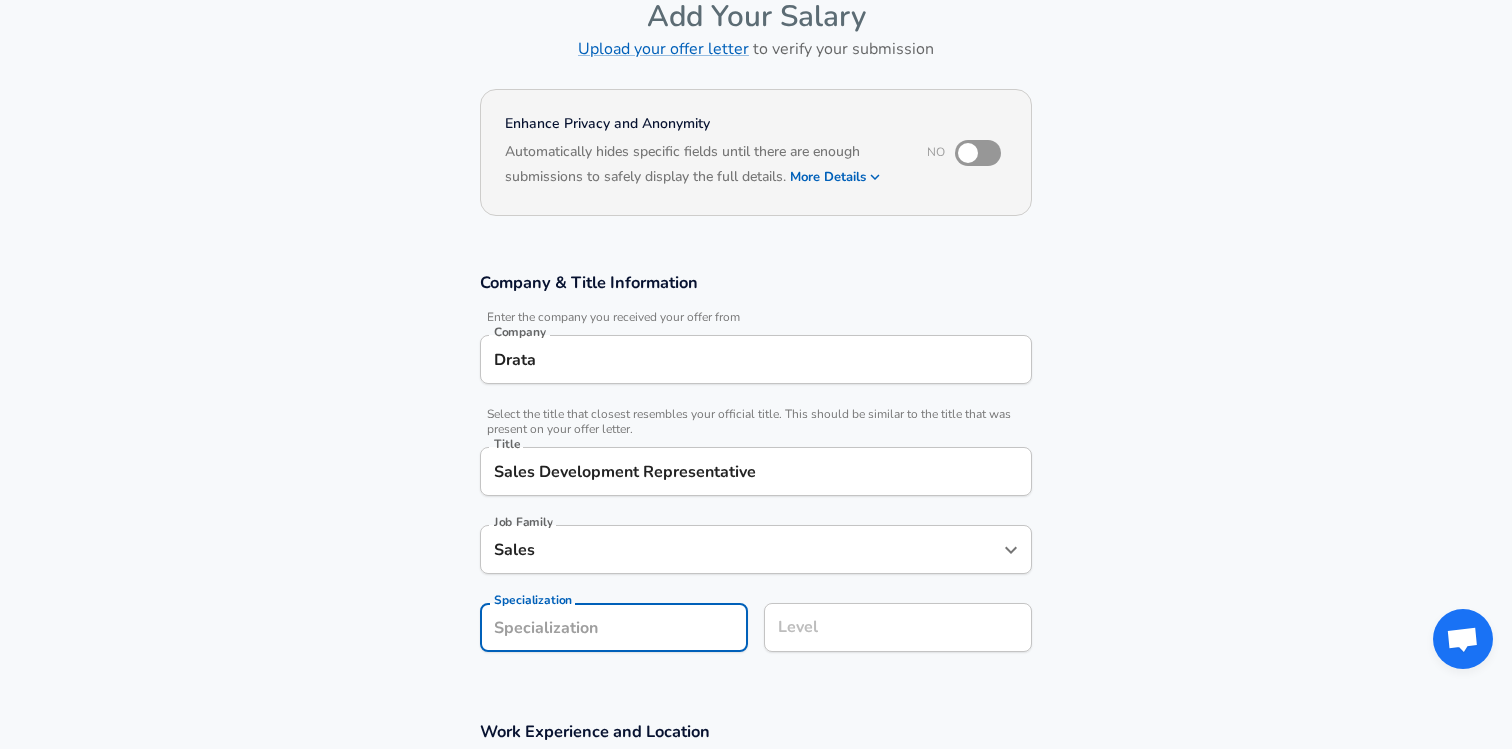 click on "Company & Title Information   Enter the company you received your offer from Company Drata Company   Select the title that closest resembles your official title. This should be similar to the title that was present on your offer letter. Title Sales Development Representative Title Job Family Sales Job Family Specialization Specialization Level Level" at bounding box center (756, 472) 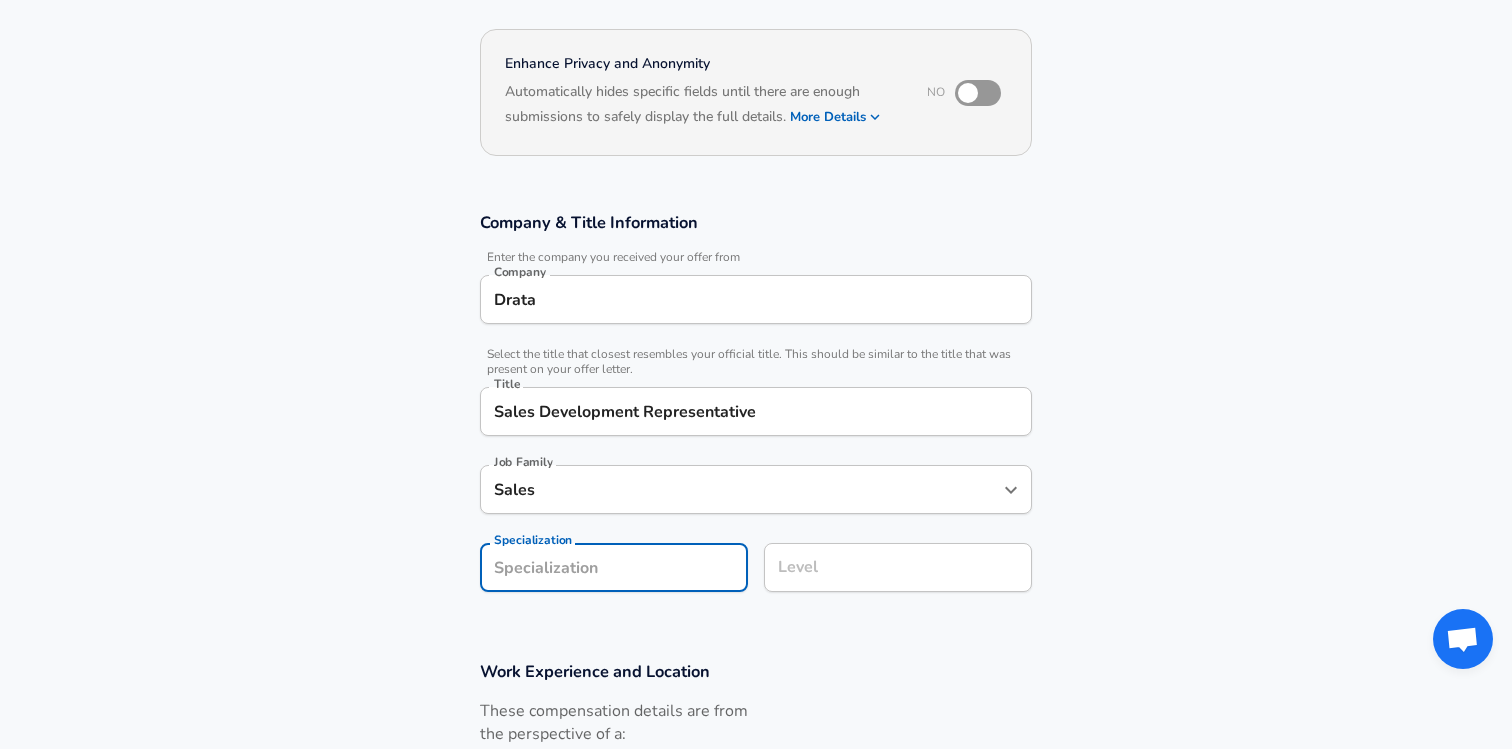 click on "Level" at bounding box center (898, 567) 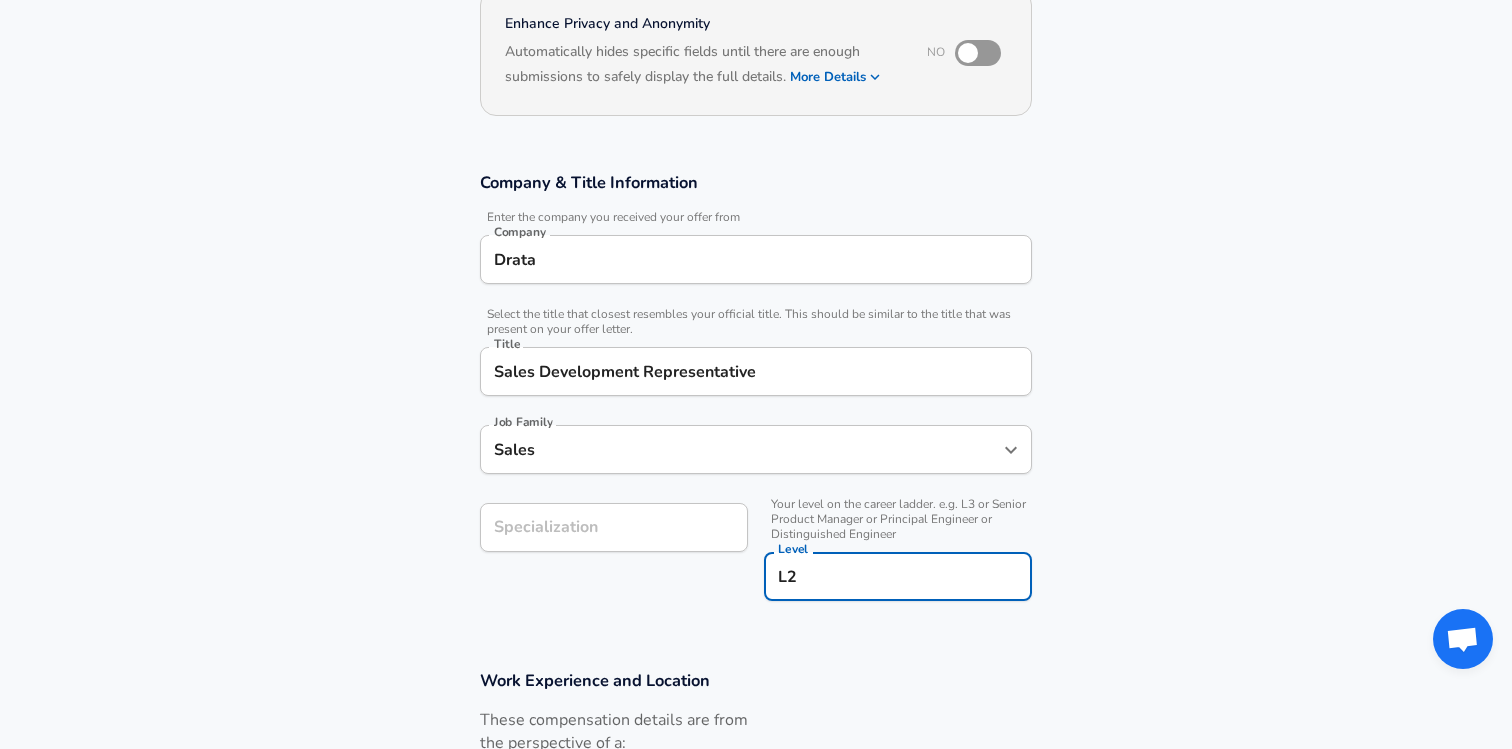 type on "L2" 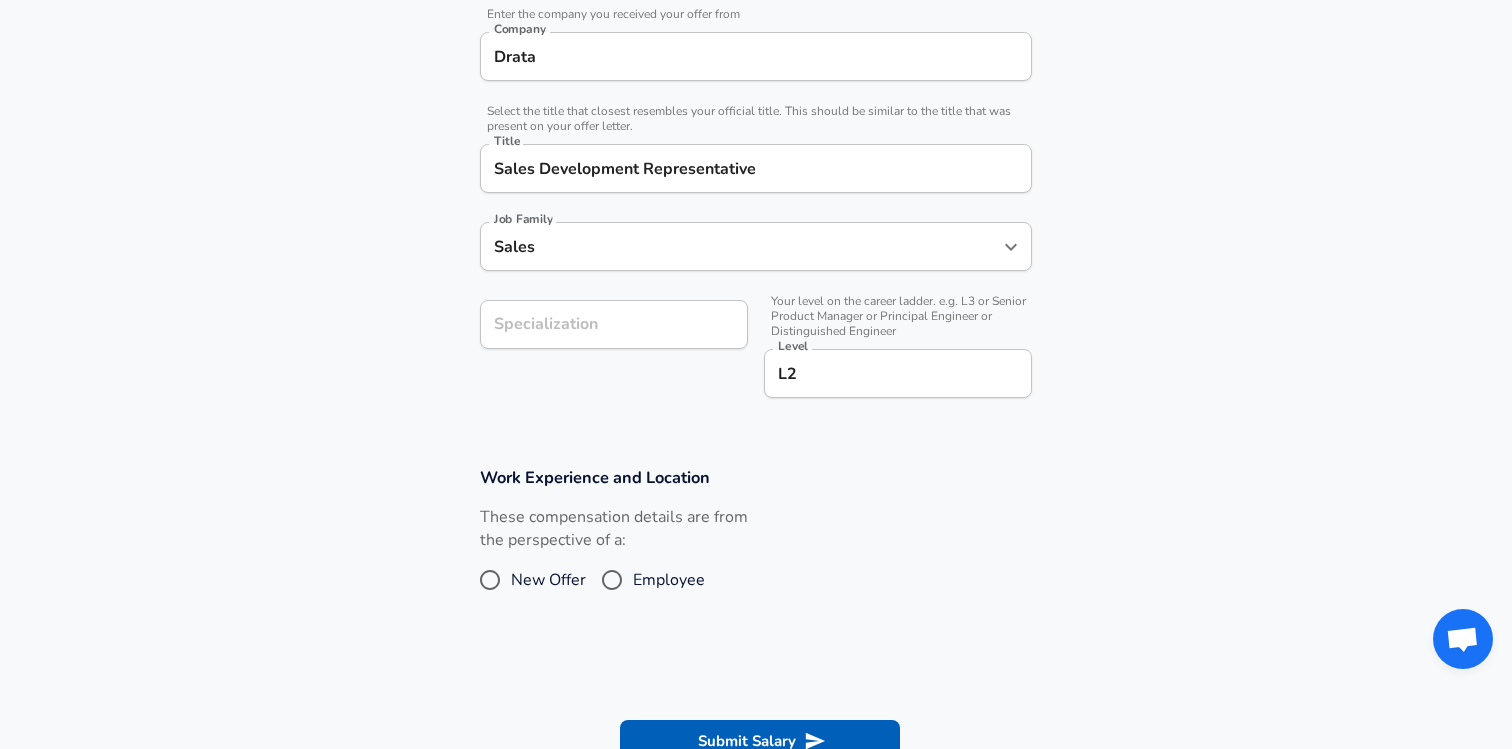scroll, scrollTop: 455, scrollLeft: 0, axis: vertical 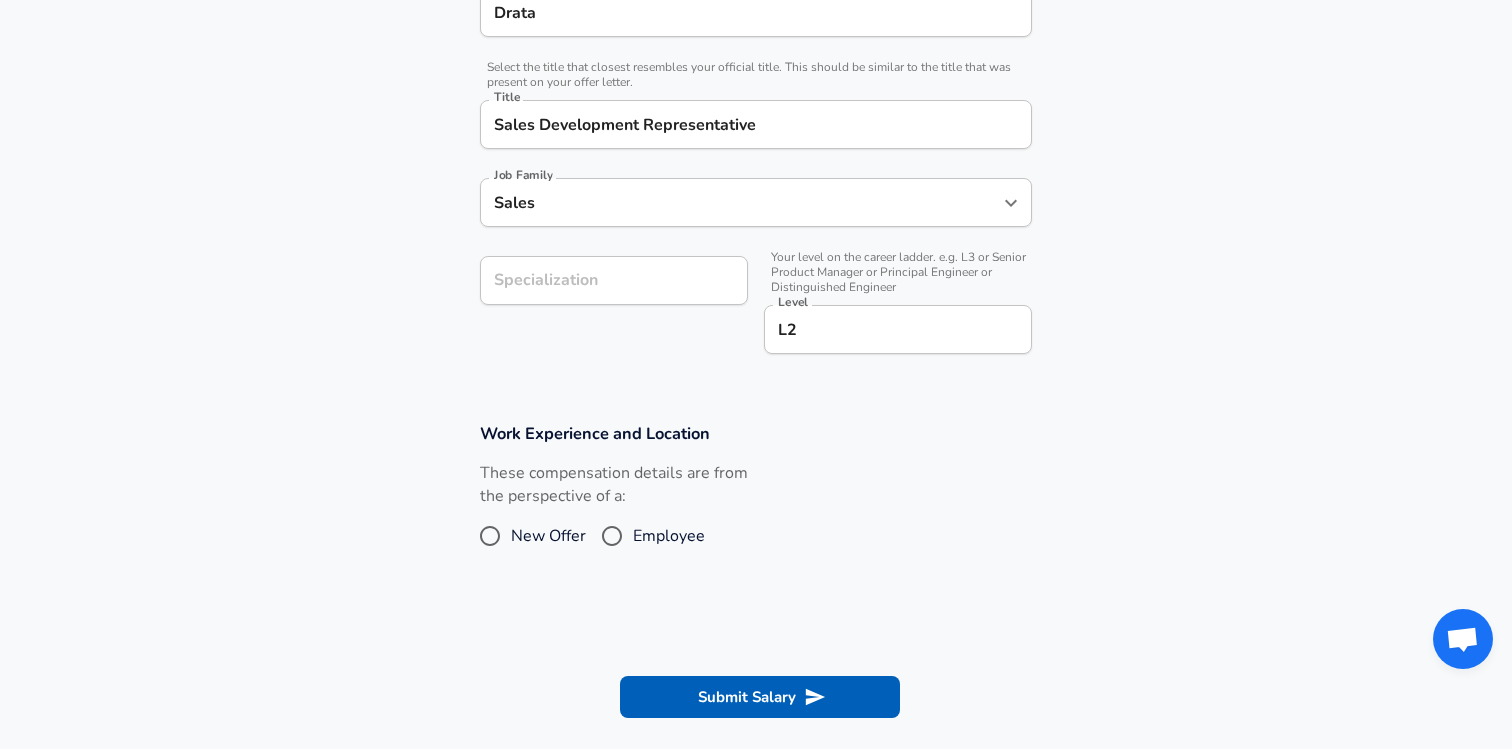 click on "Employee" at bounding box center (612, 536) 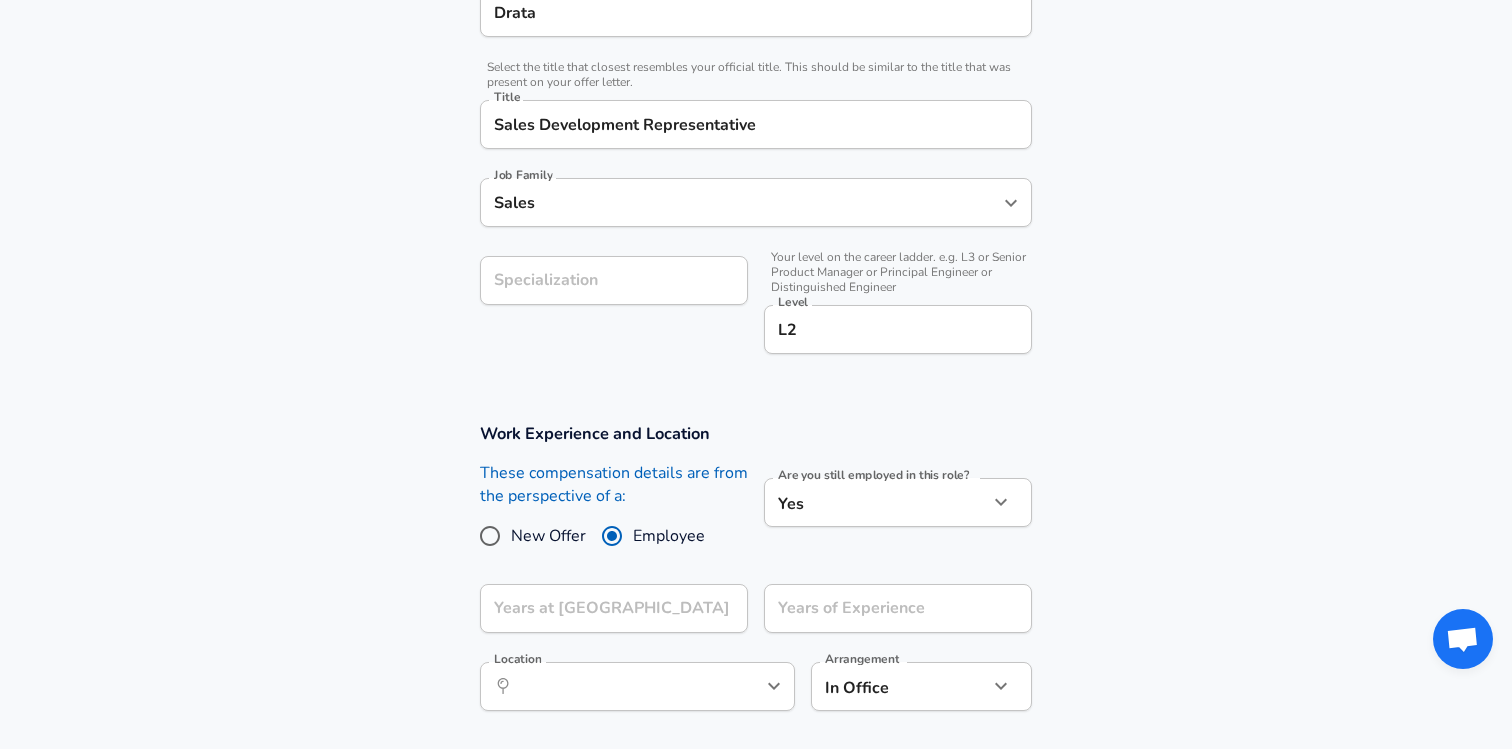 click on "We value your privacy We use cookies to enhance your browsing experience, serve personalized ads or content, and analyze our traffic. By clicking "Accept All", you consent to our use of cookies. Customize    Accept All   Customize Consent Preferences   We use cookies to help you navigate efficiently and perform certain functions. You will find detailed information about all cookies under each consent category below. The cookies that are categorized as "Necessary" are stored on your browser as they are essential for enabling the basic functionalities of the site. ...  Show more Necessary Always Active Necessary cookies are required to enable the basic features of this site, such as providing secure log-in or adjusting your consent preferences. These cookies do not store any personally identifiable data. Cookie _GRECAPTCHA Duration 5 months 27 days Description Google Recaptcha service sets this cookie to identify bots to protect the website against malicious spam attacks. Cookie __stripe_mid Duration 1 year MR" at bounding box center [756, -81] 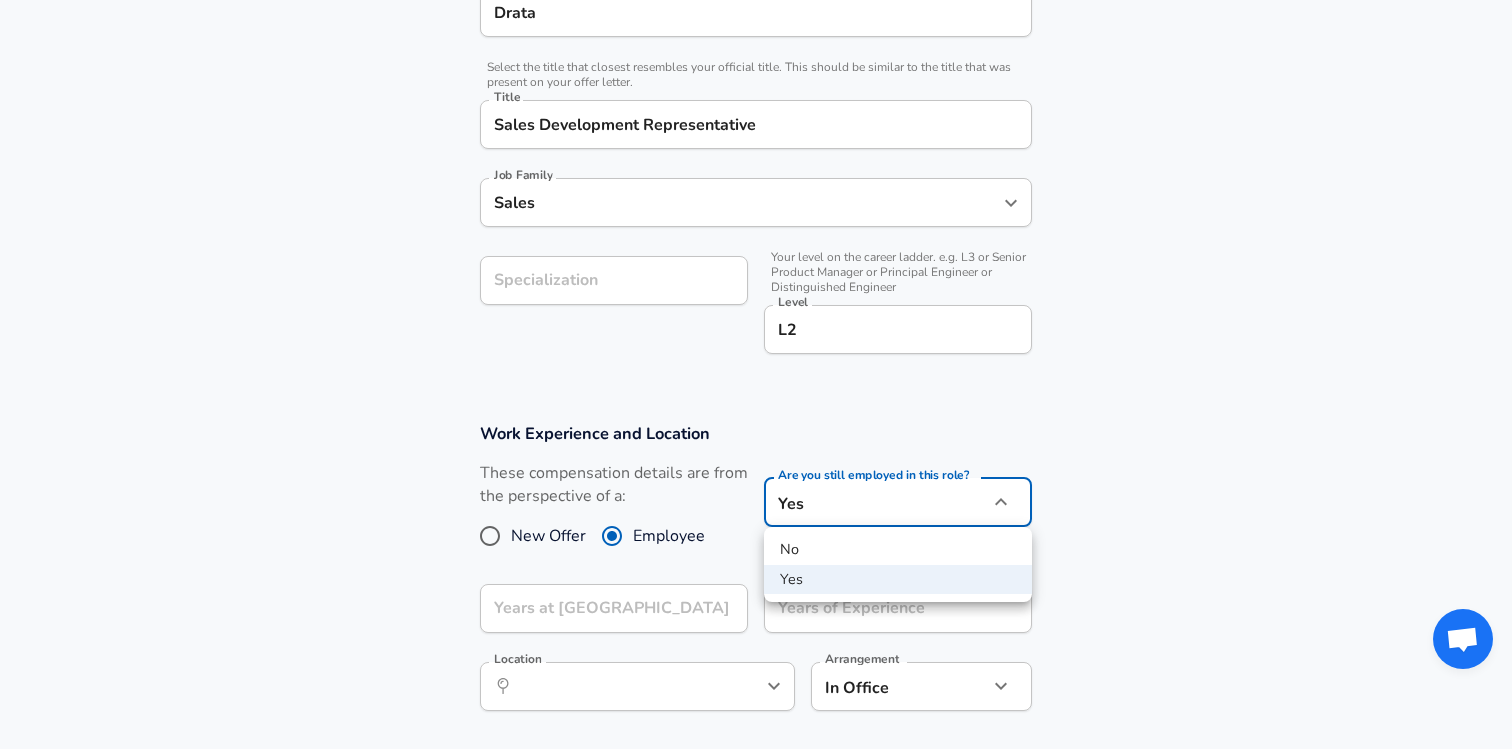 click on "No" at bounding box center [898, 550] 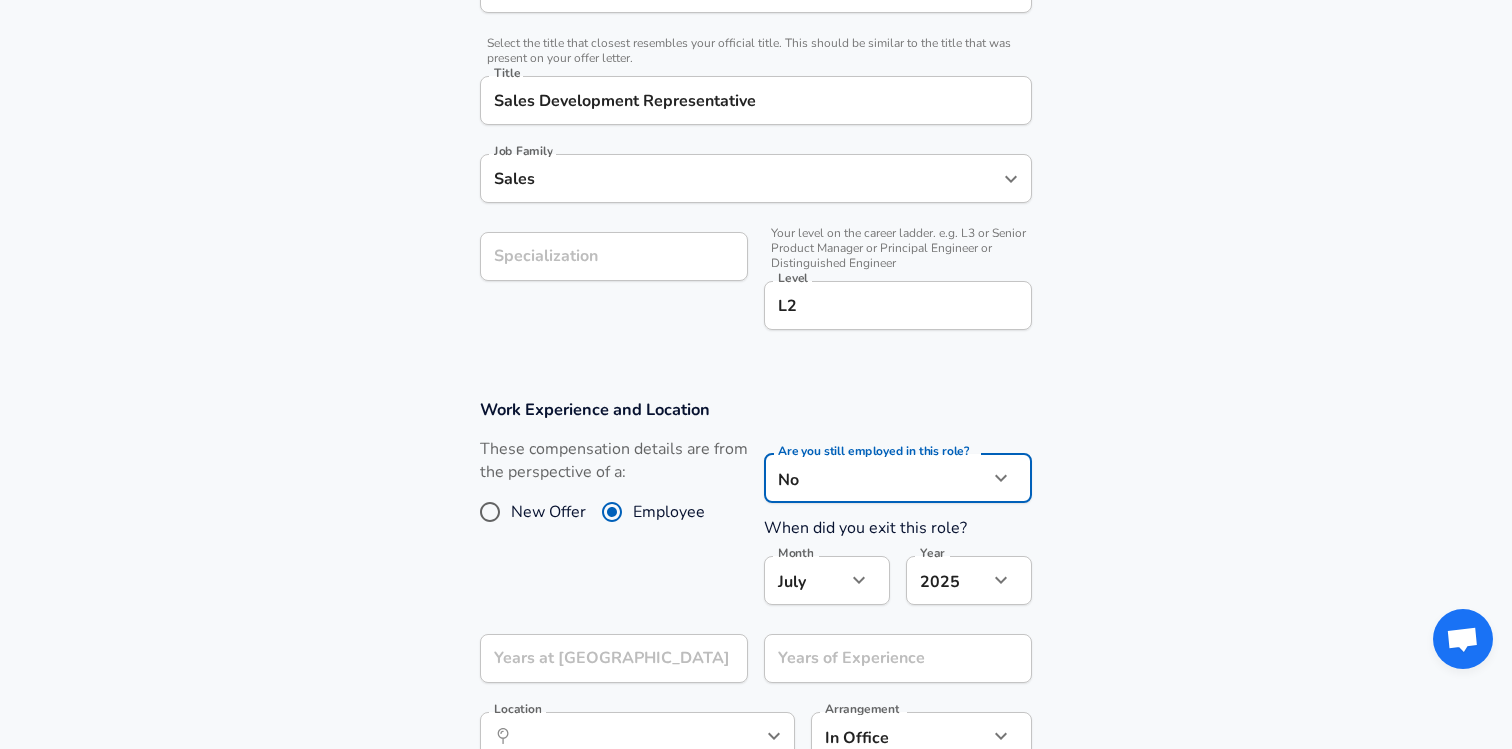 scroll, scrollTop: 484, scrollLeft: 0, axis: vertical 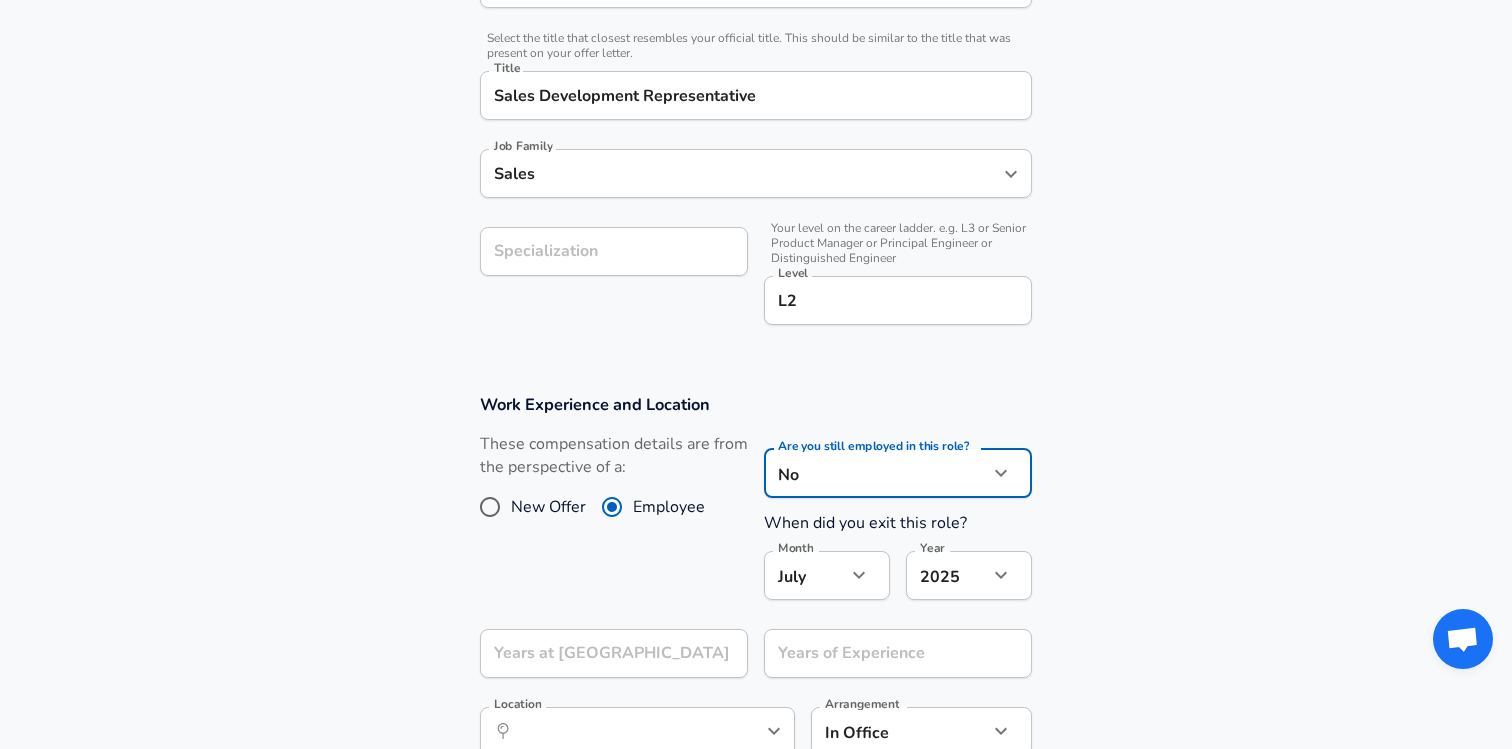 click on "Month [DATE] Month" at bounding box center (827, 578) 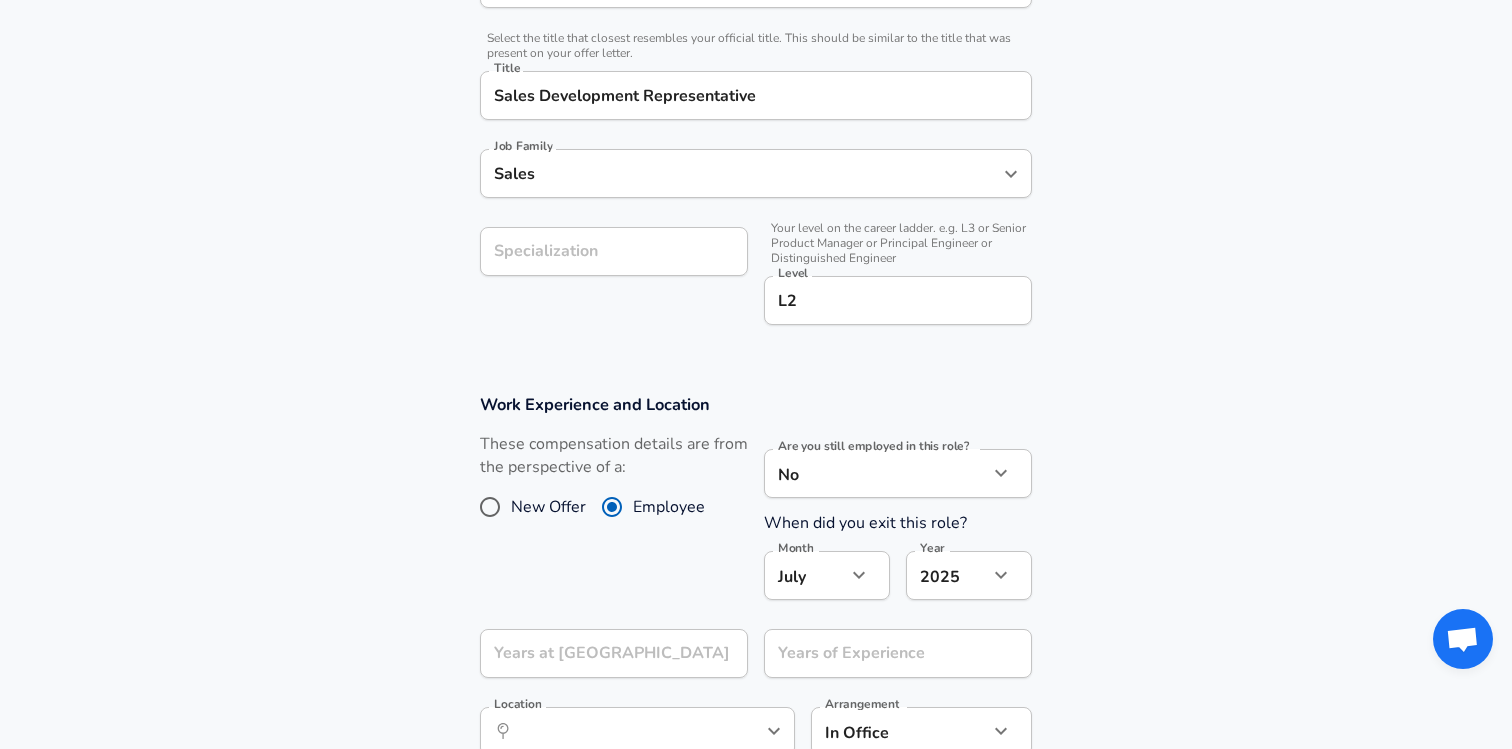 click on "We value your privacy We use cookies to enhance your browsing experience, serve personalized ads or content, and analyze our traffic. By clicking "Accept All", you consent to our use of cookies. Customize    Accept All   Customize Consent Preferences   We use cookies to help you navigate efficiently and perform certain functions. You will find detailed information about all cookies under each consent category below. The cookies that are categorized as "Necessary" are stored on your browser as they are essential for enabling the basic functionalities of the site. ...  Show more Necessary Always Active Necessary cookies are required to enable the basic features of this site, such as providing secure log-in or adjusting your consent preferences. These cookies do not store any personally identifiable data. Cookie _GRECAPTCHA Duration 5 months 27 days Description Google Recaptcha service sets this cookie to identify bots to protect the website against malicious spam attacks. Cookie __stripe_mid Duration 1 year MR" at bounding box center [756, -110] 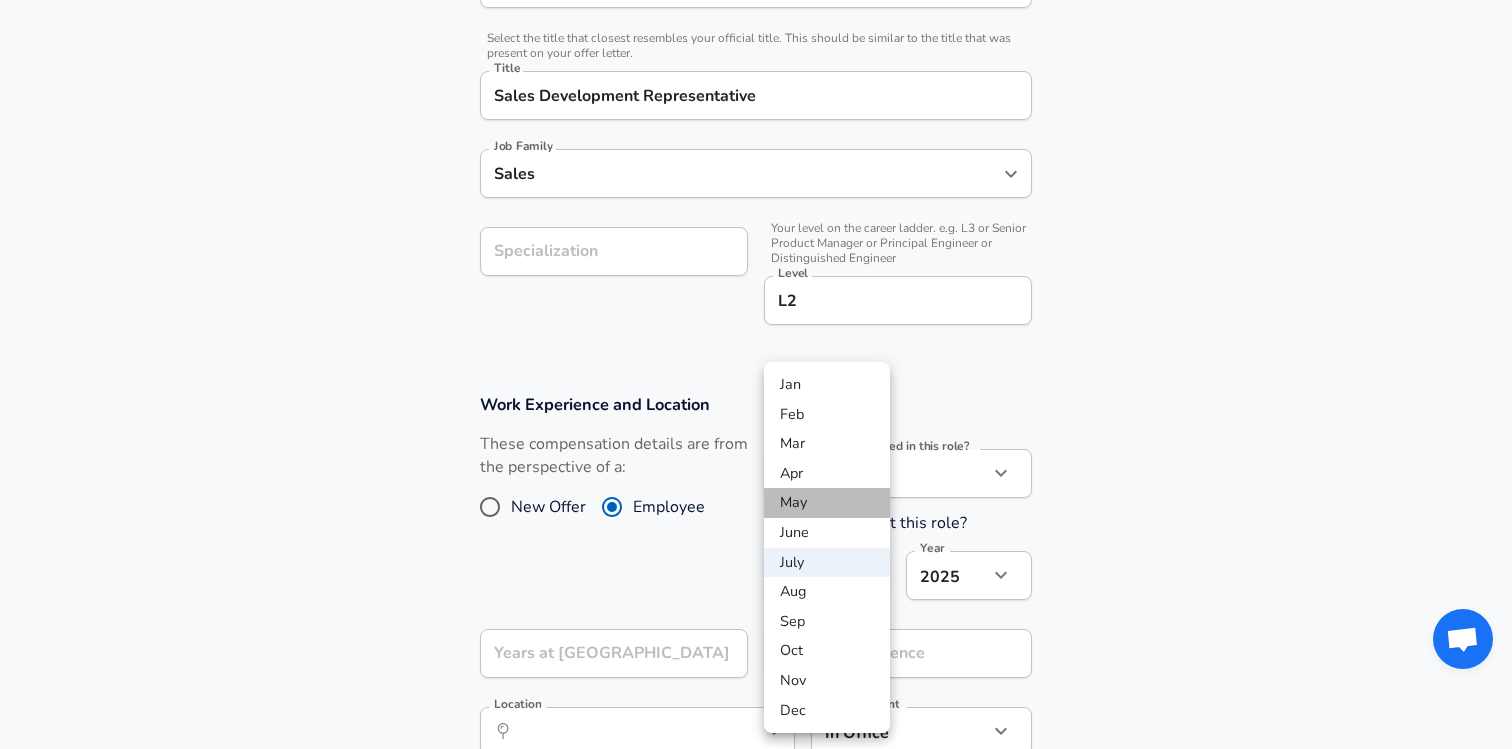click on "May" at bounding box center [827, 503] 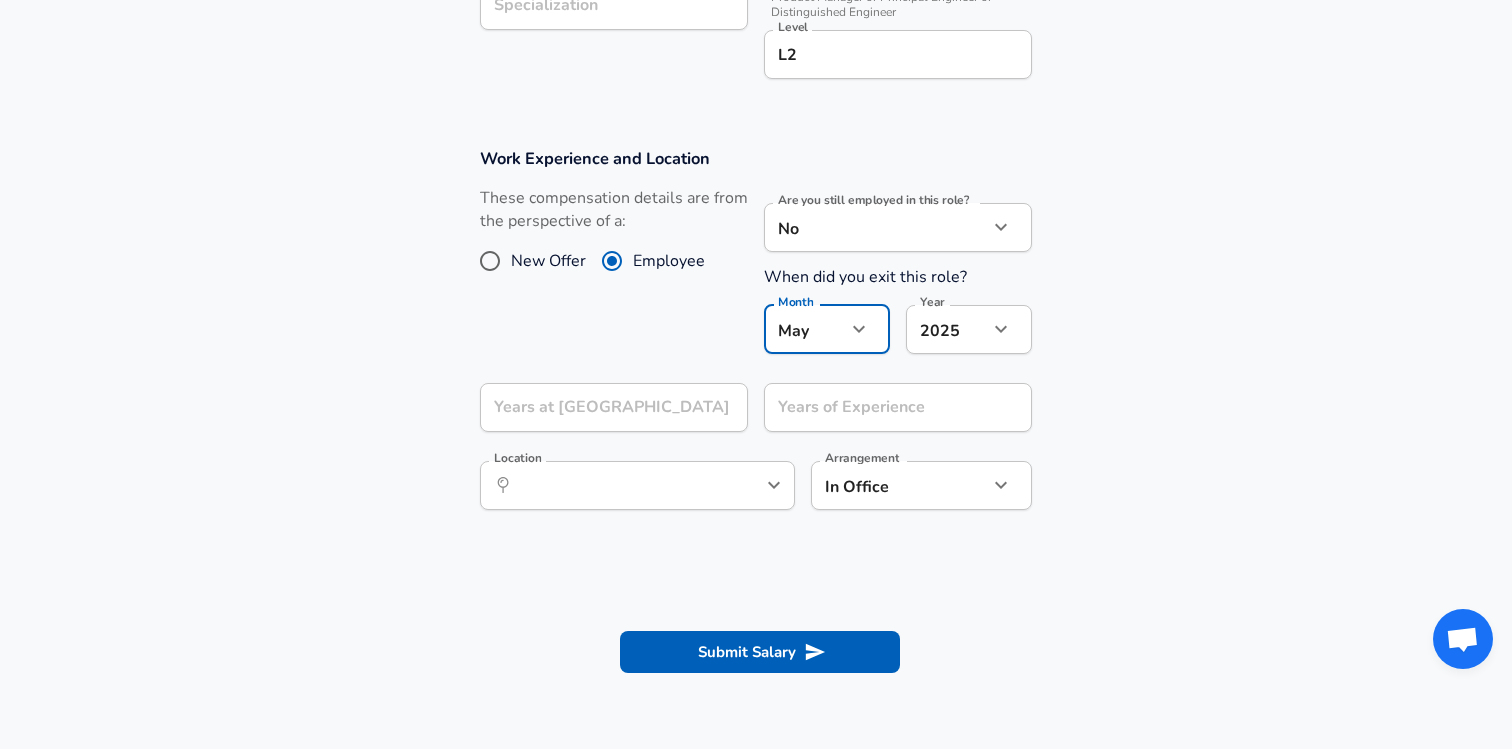 scroll, scrollTop: 826, scrollLeft: 0, axis: vertical 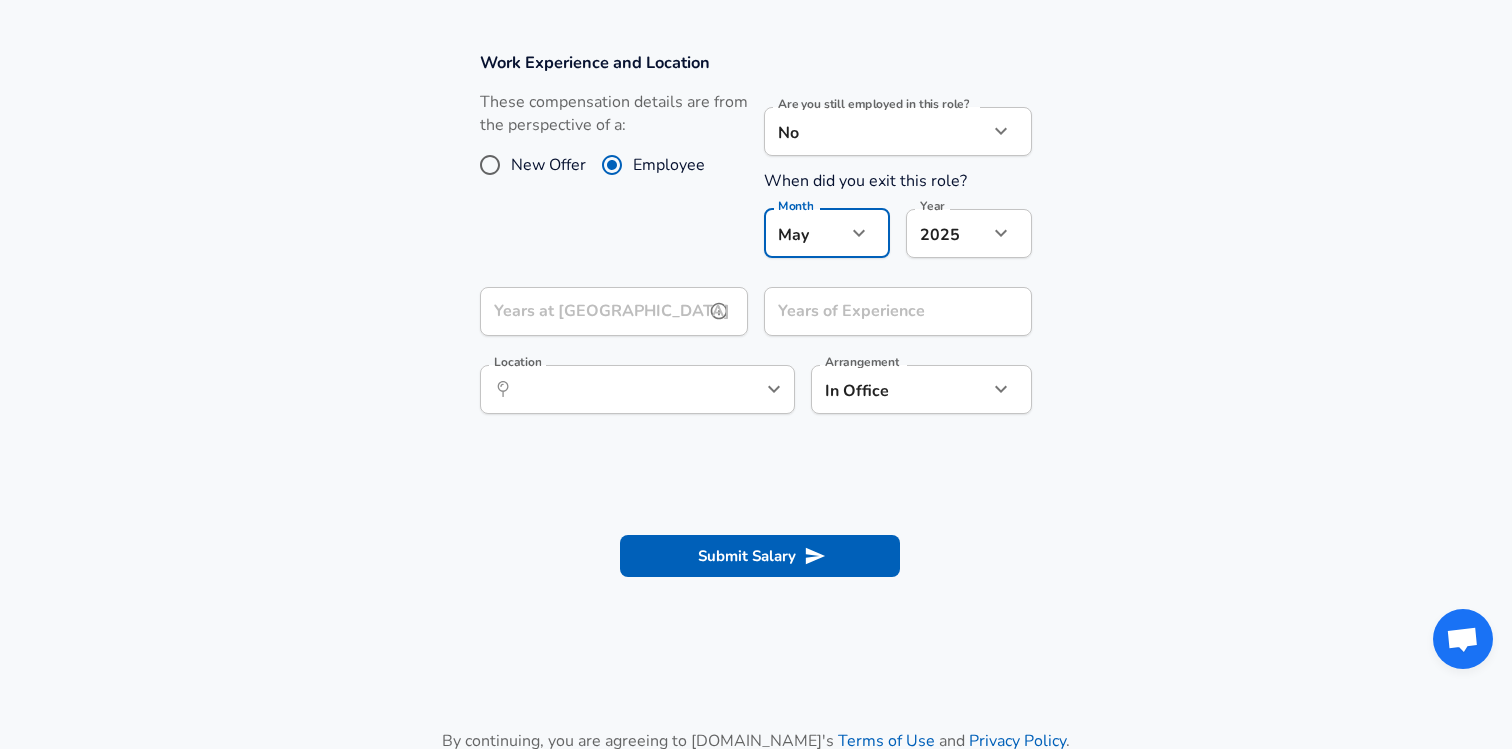 click on "Years at Drata Years at [GEOGRAPHIC_DATA]" at bounding box center (614, 314) 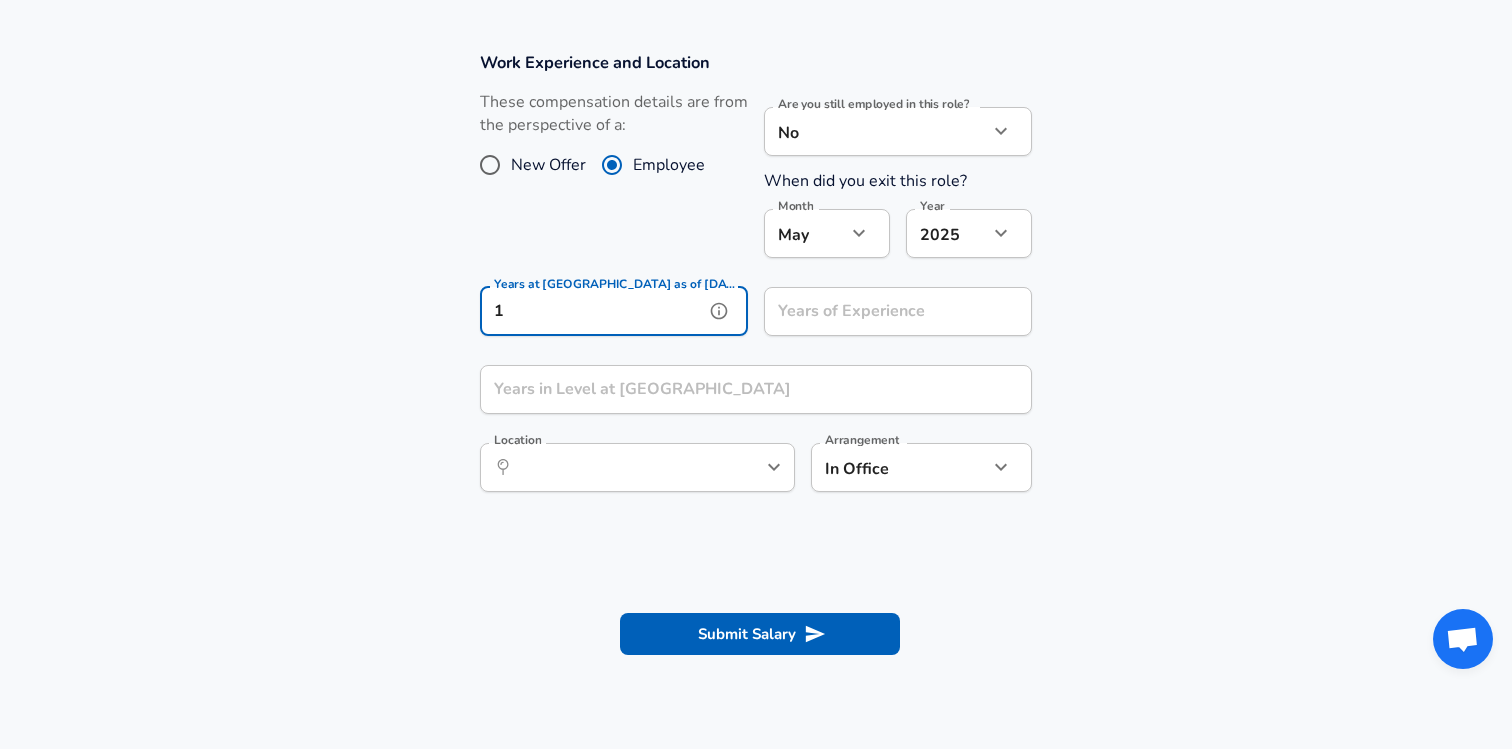 type on "1" 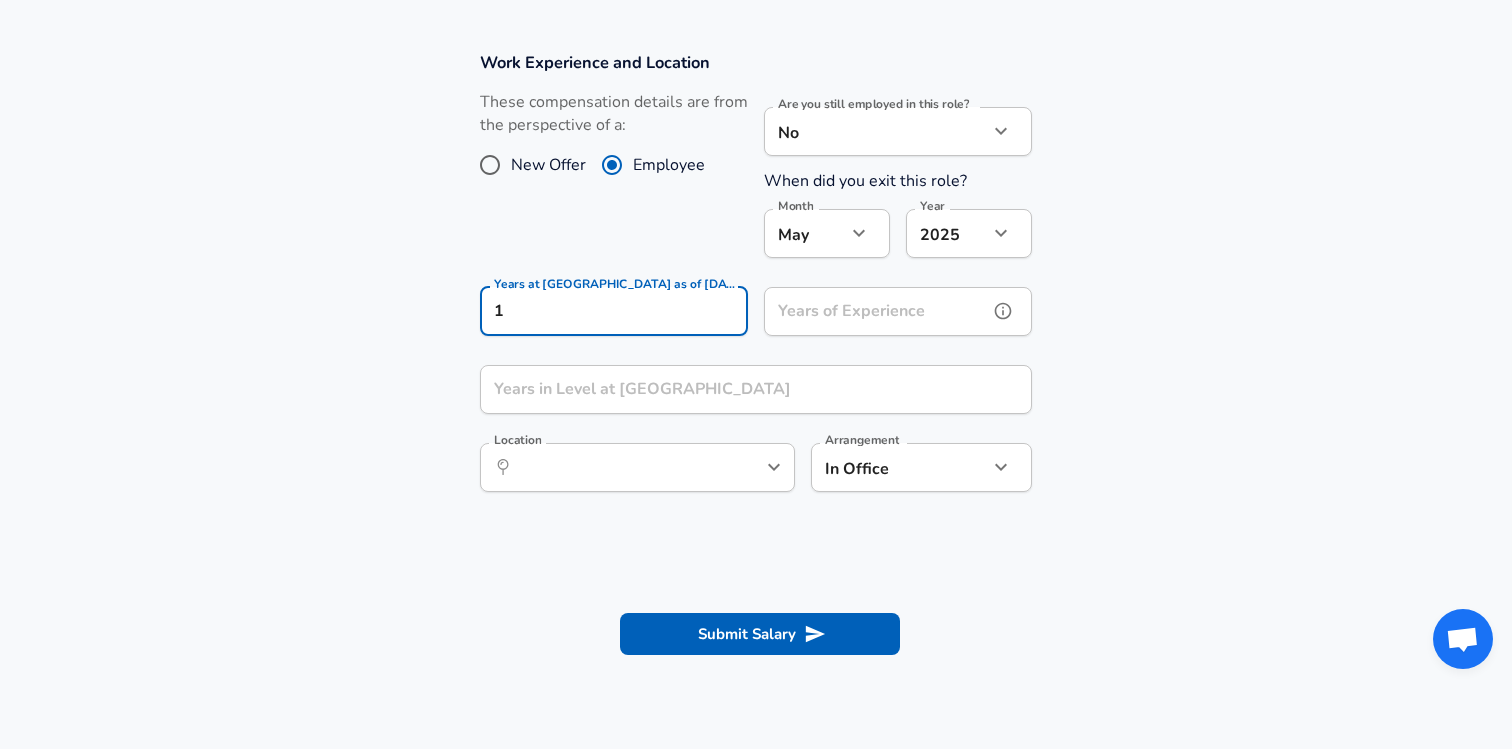 click on "Years of Experience" at bounding box center (876, 311) 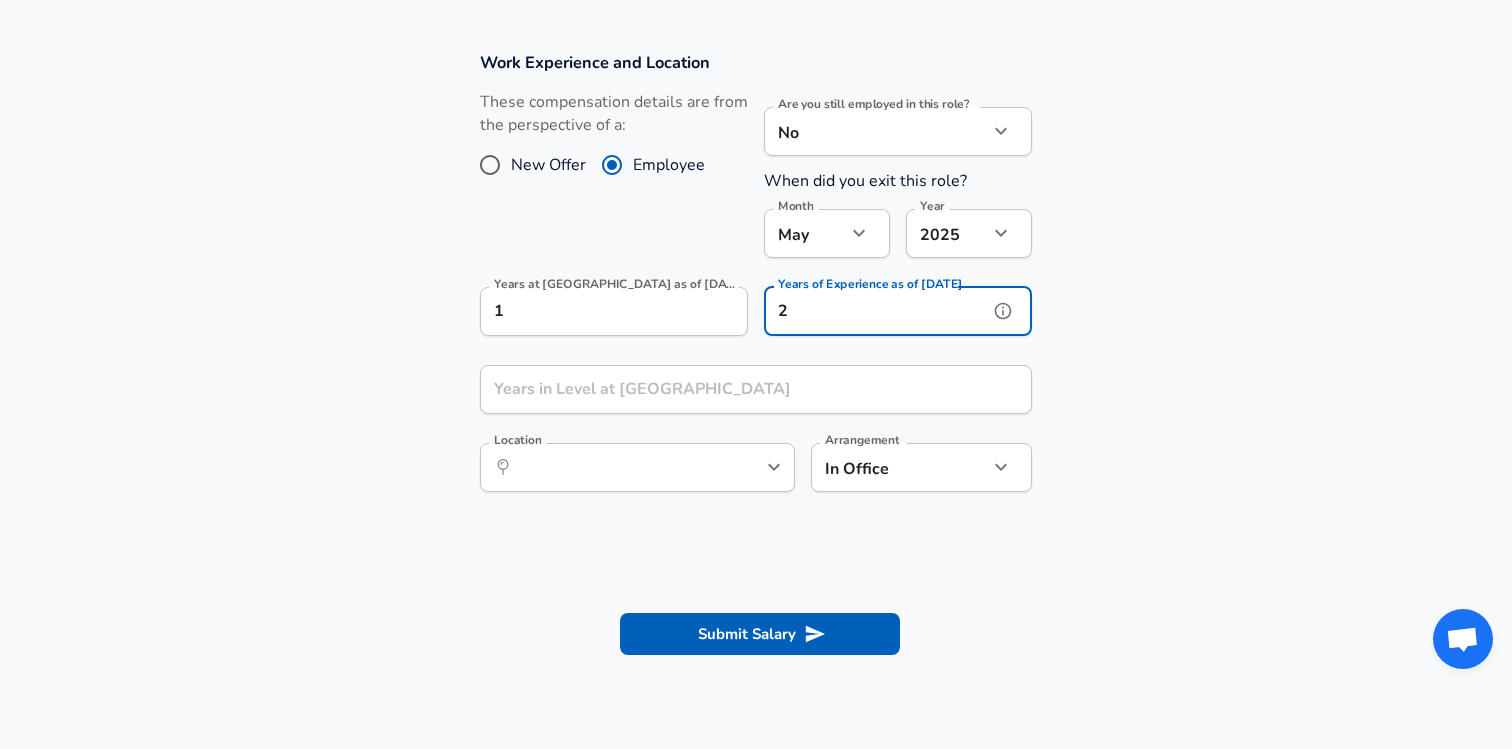 type on "2" 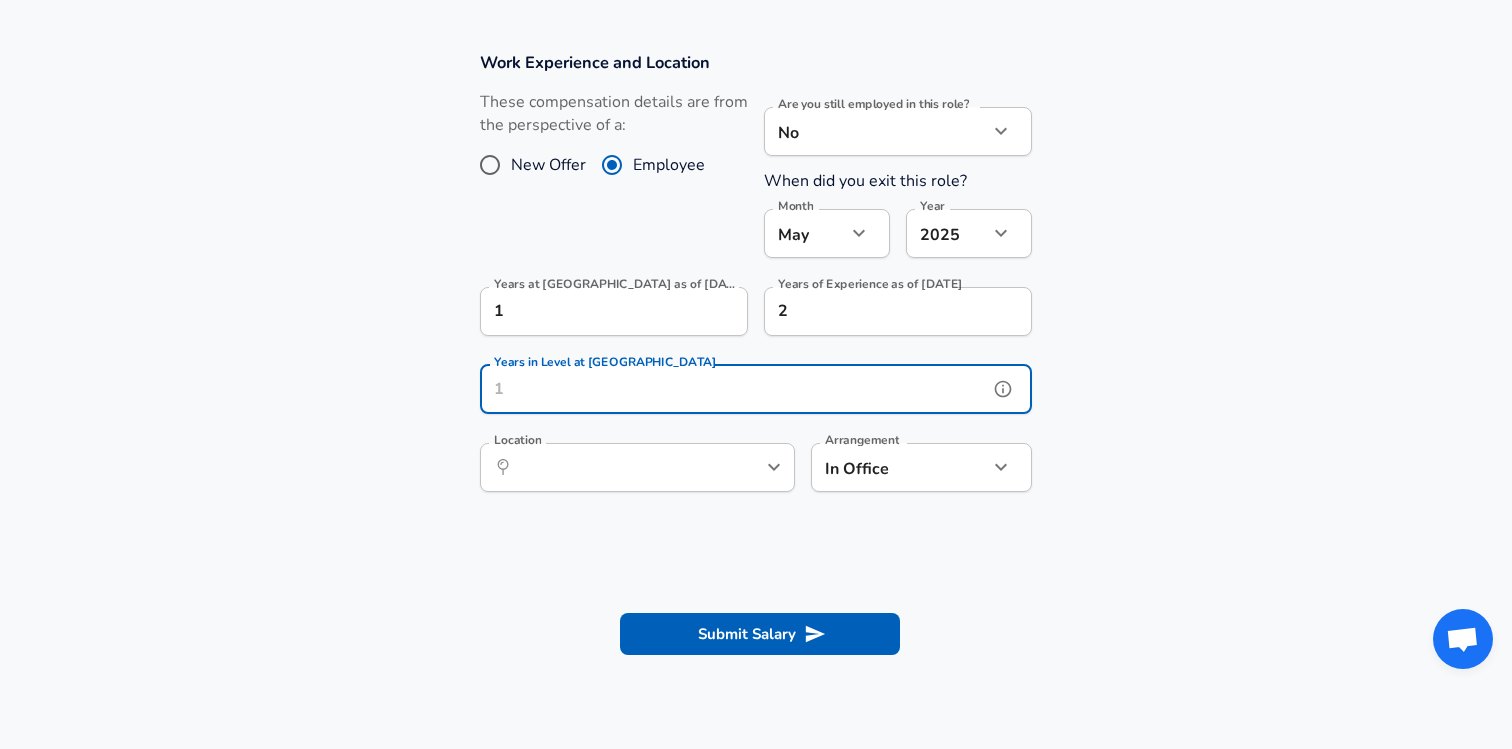 click on "Years in Level at [GEOGRAPHIC_DATA]" at bounding box center (734, 389) 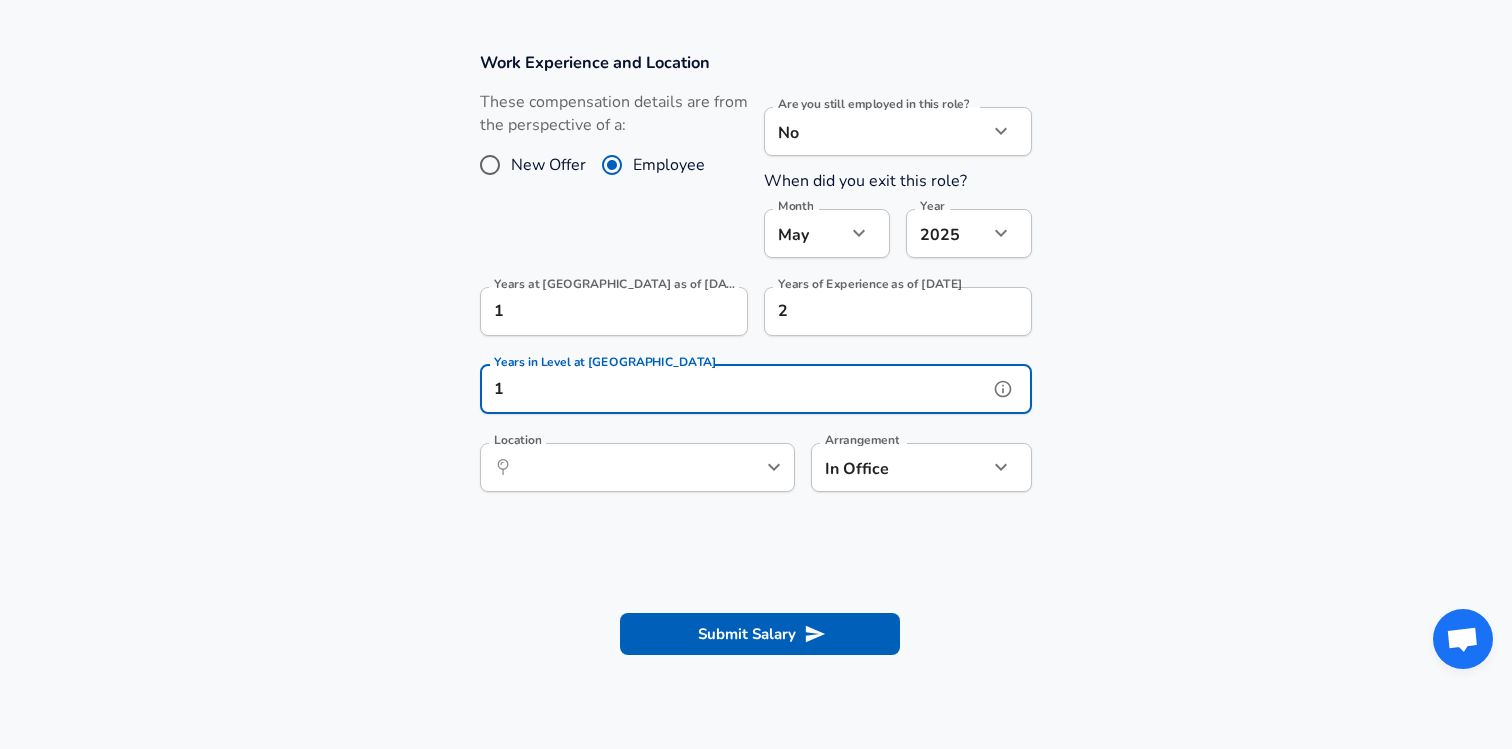 type on "1" 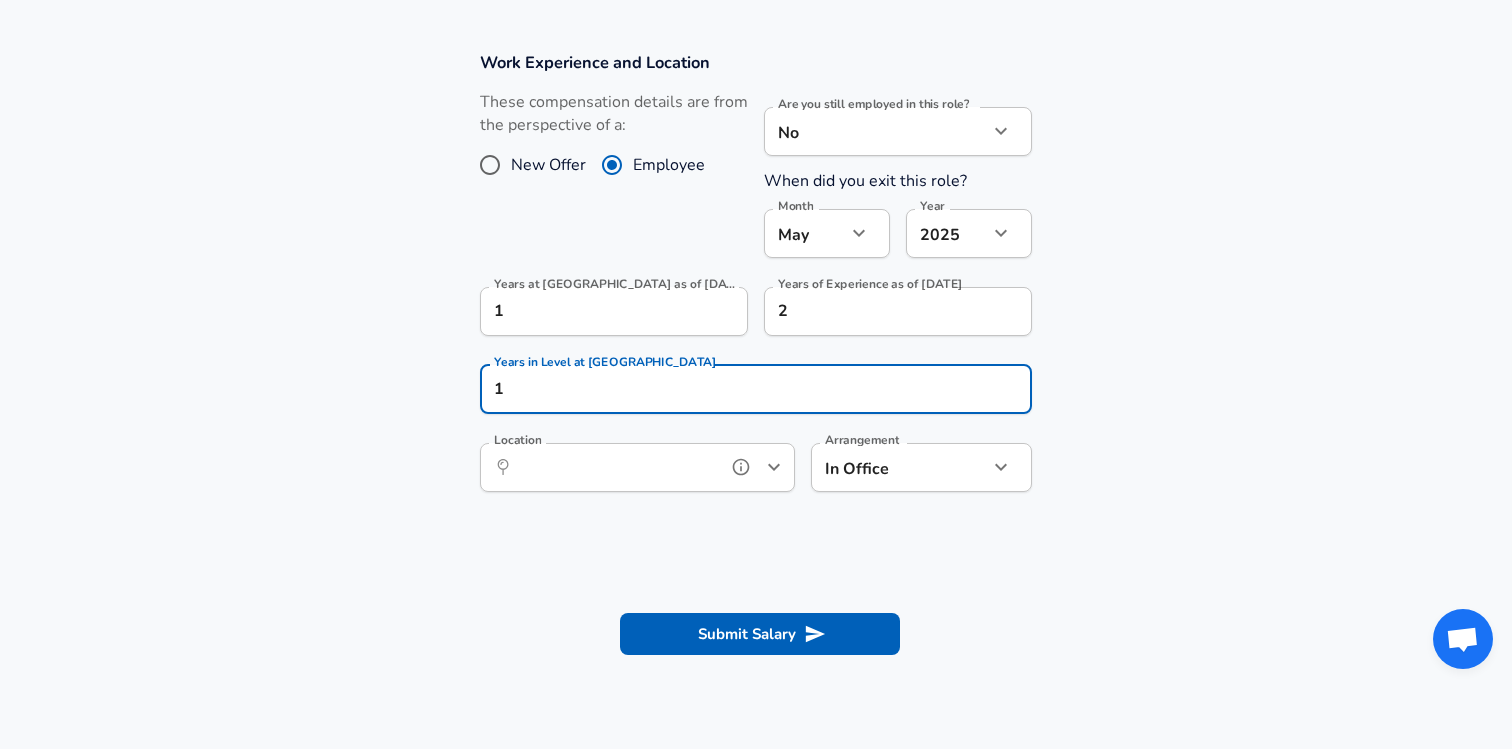 click on "Location" at bounding box center [615, 467] 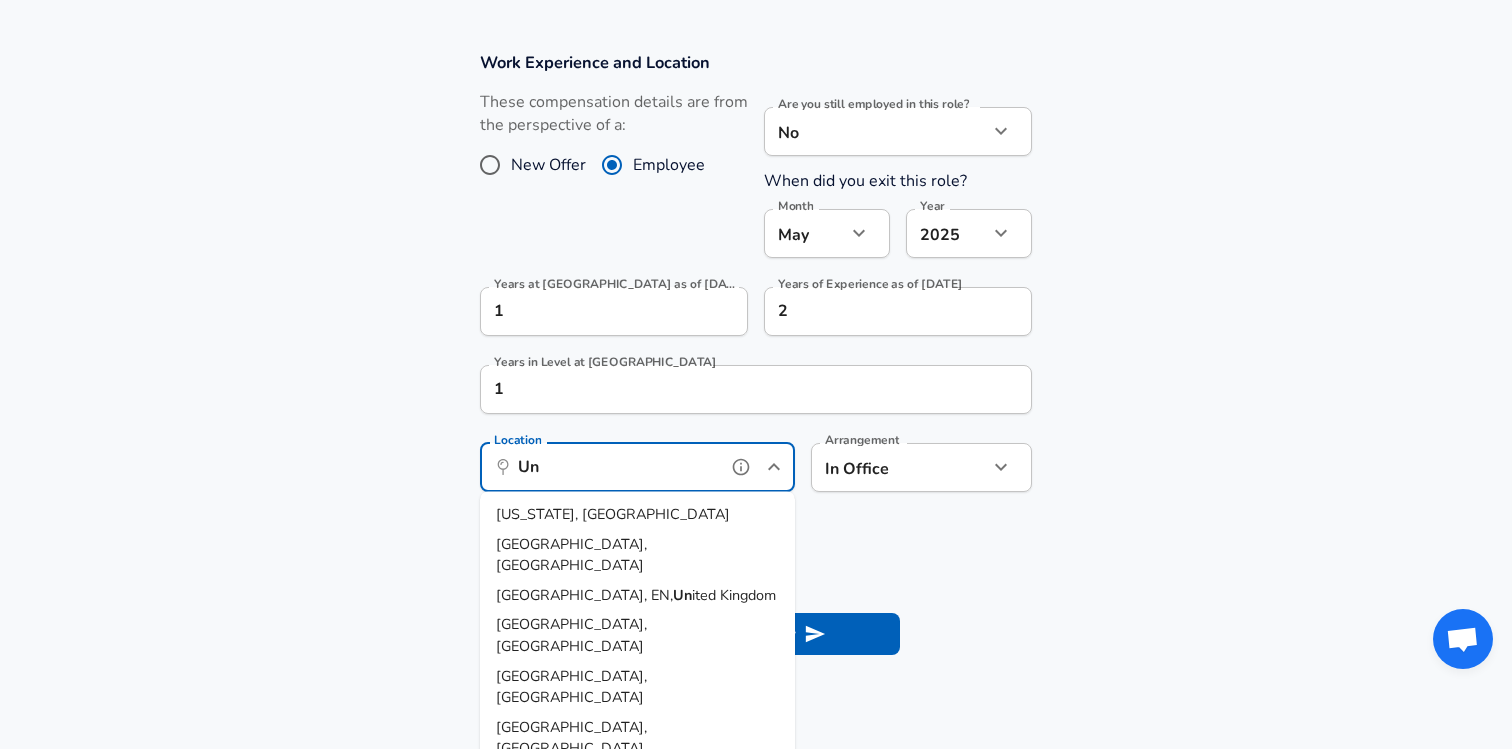 type on "U" 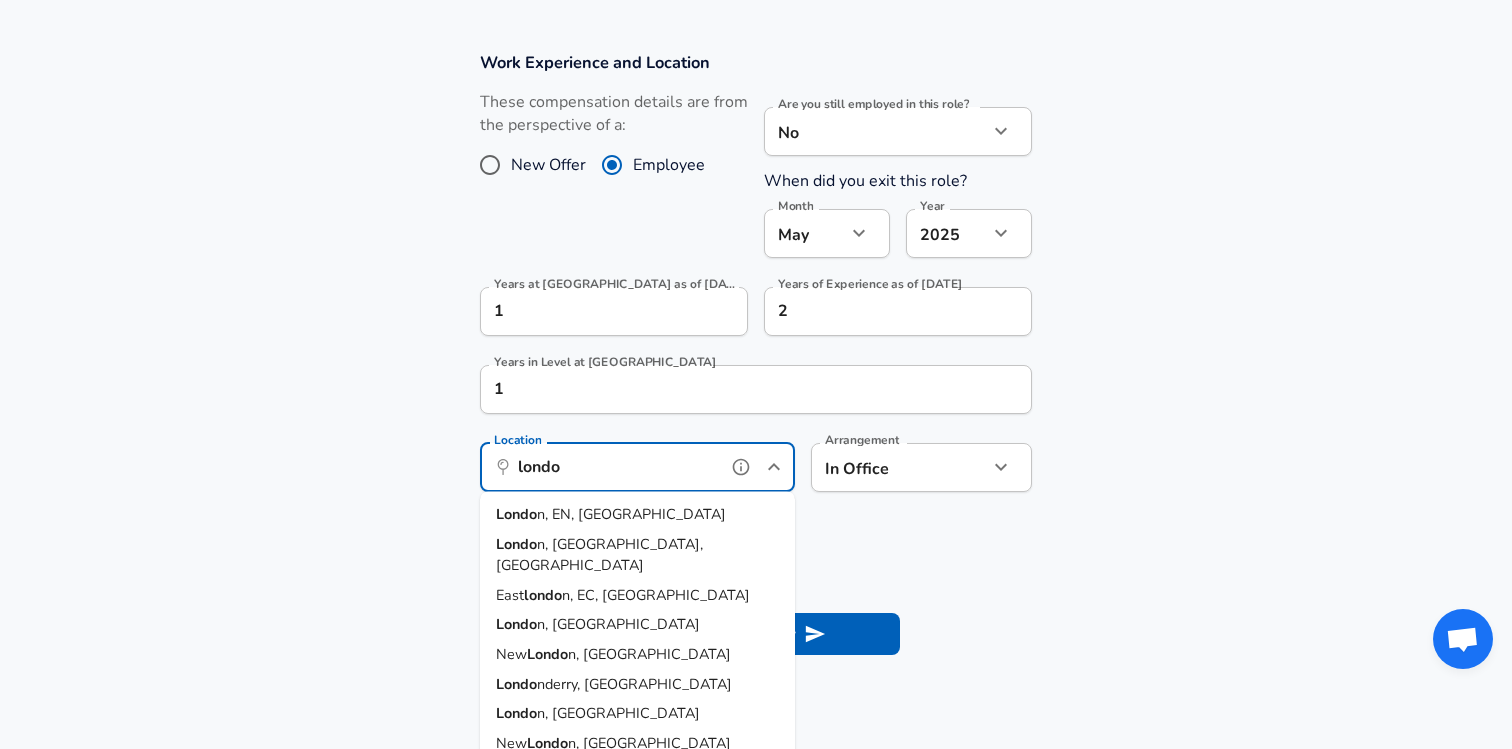 click on "Londo n, [GEOGRAPHIC_DATA], [GEOGRAPHIC_DATA]" at bounding box center (637, 554) 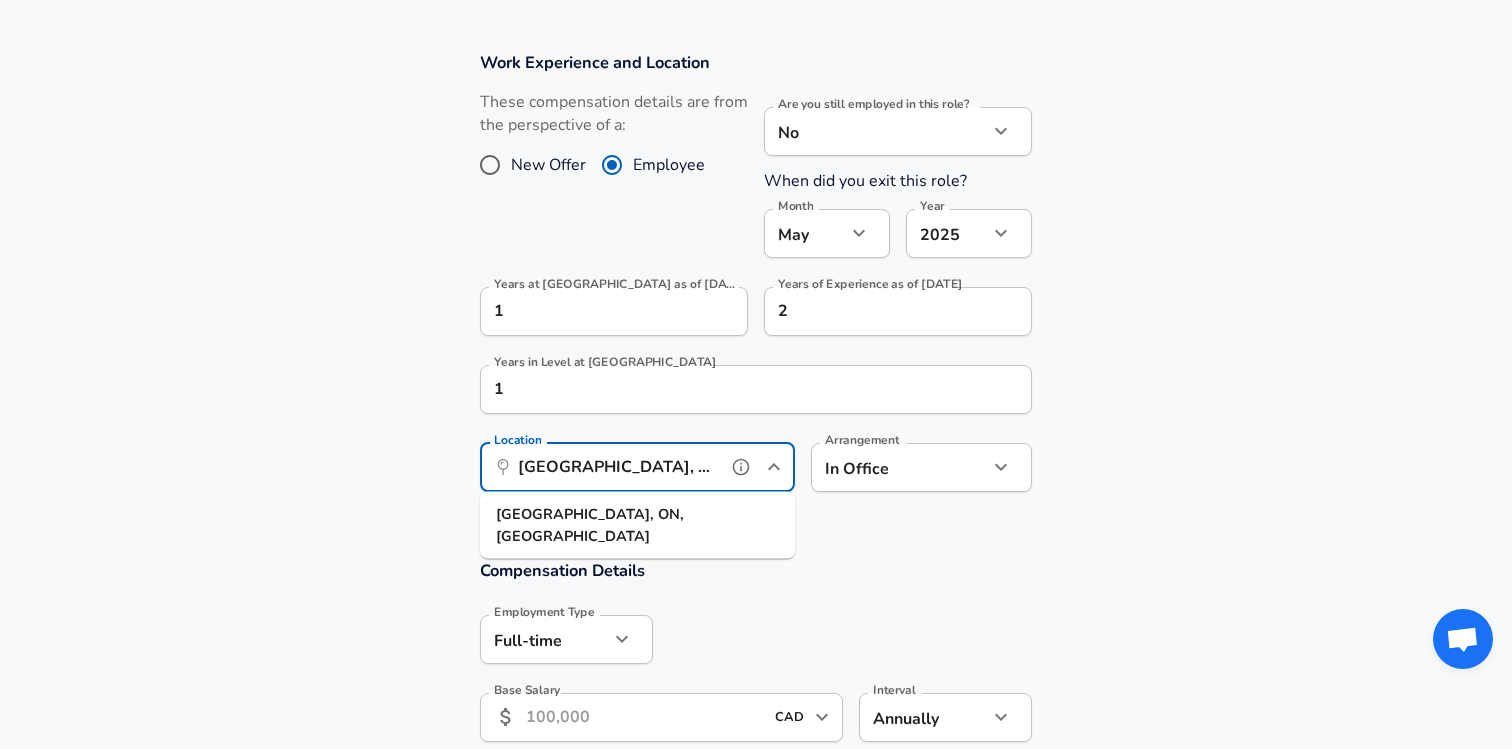 click on "[GEOGRAPHIC_DATA], [GEOGRAPHIC_DATA], [GEOGRAPHIC_DATA]" at bounding box center (615, 467) 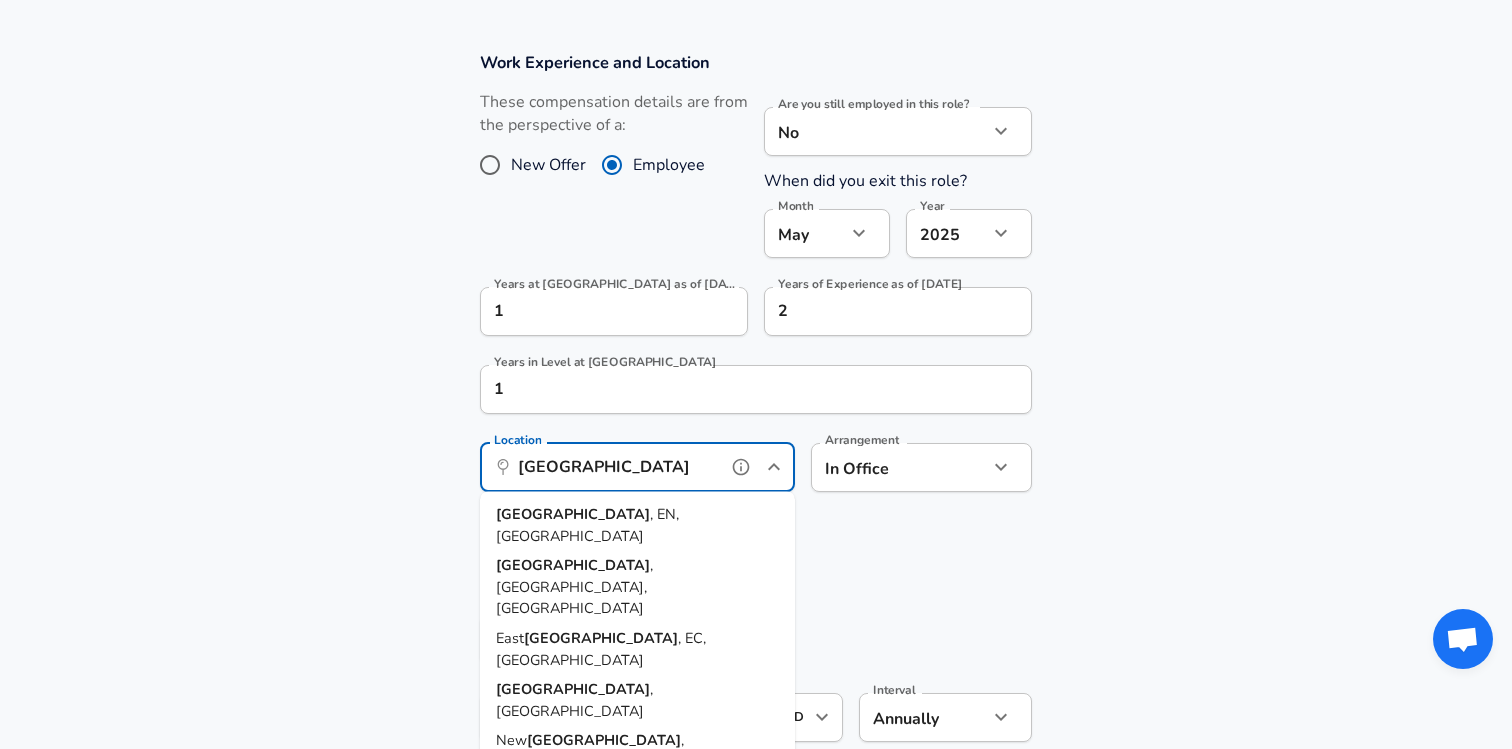 click on ", EN, [GEOGRAPHIC_DATA]" at bounding box center (587, 525) 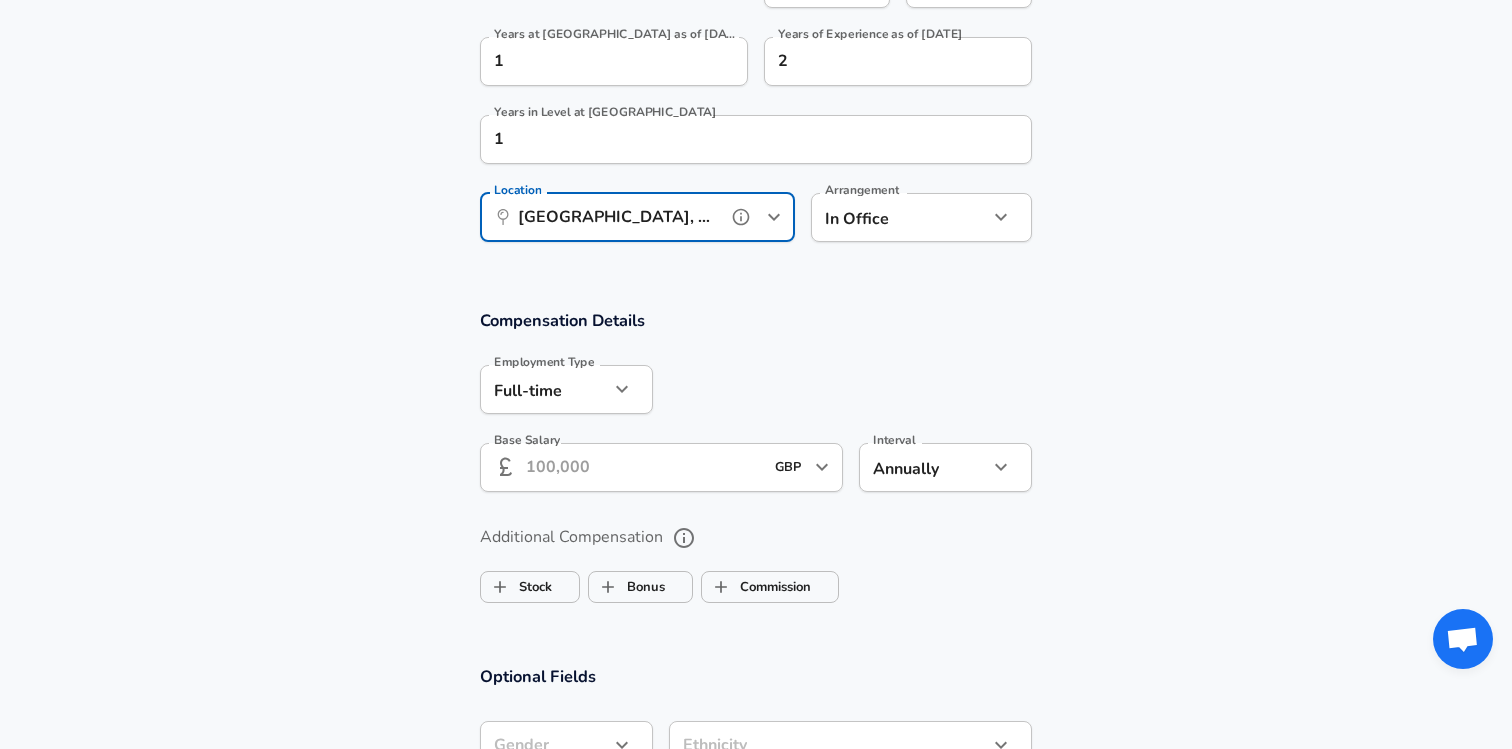 scroll, scrollTop: 1166, scrollLeft: 0, axis: vertical 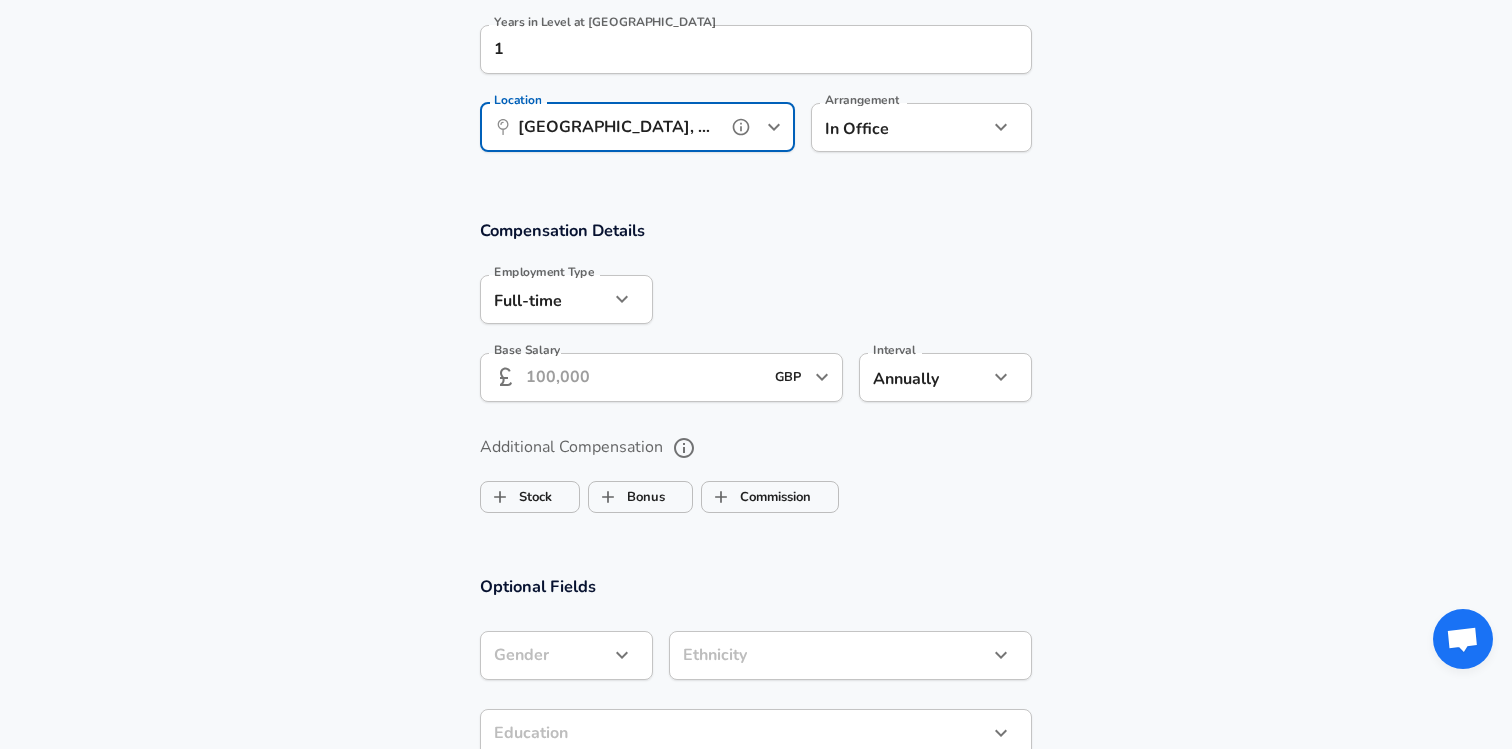 type on "[GEOGRAPHIC_DATA], EN, [GEOGRAPHIC_DATA]" 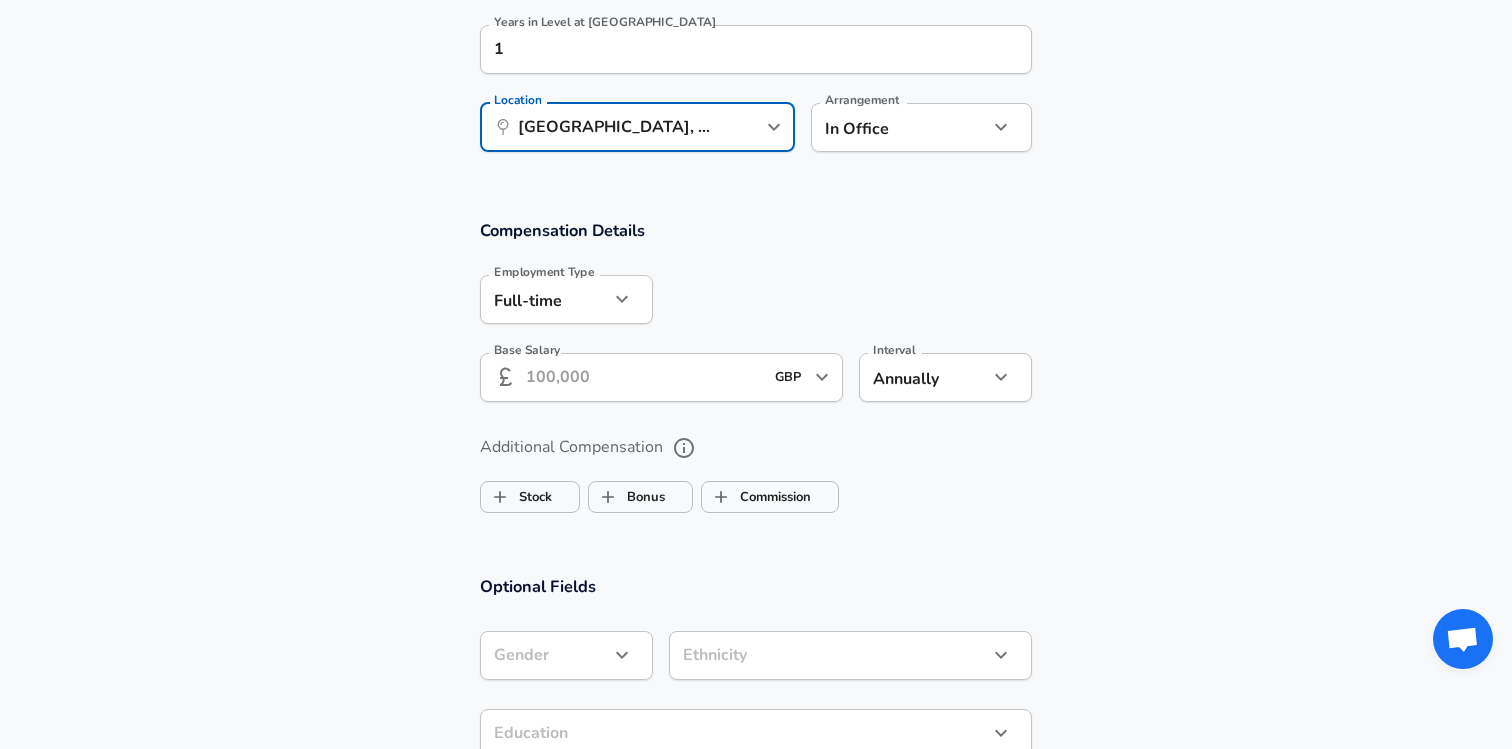 click on "Base Salary" at bounding box center [644, 377] 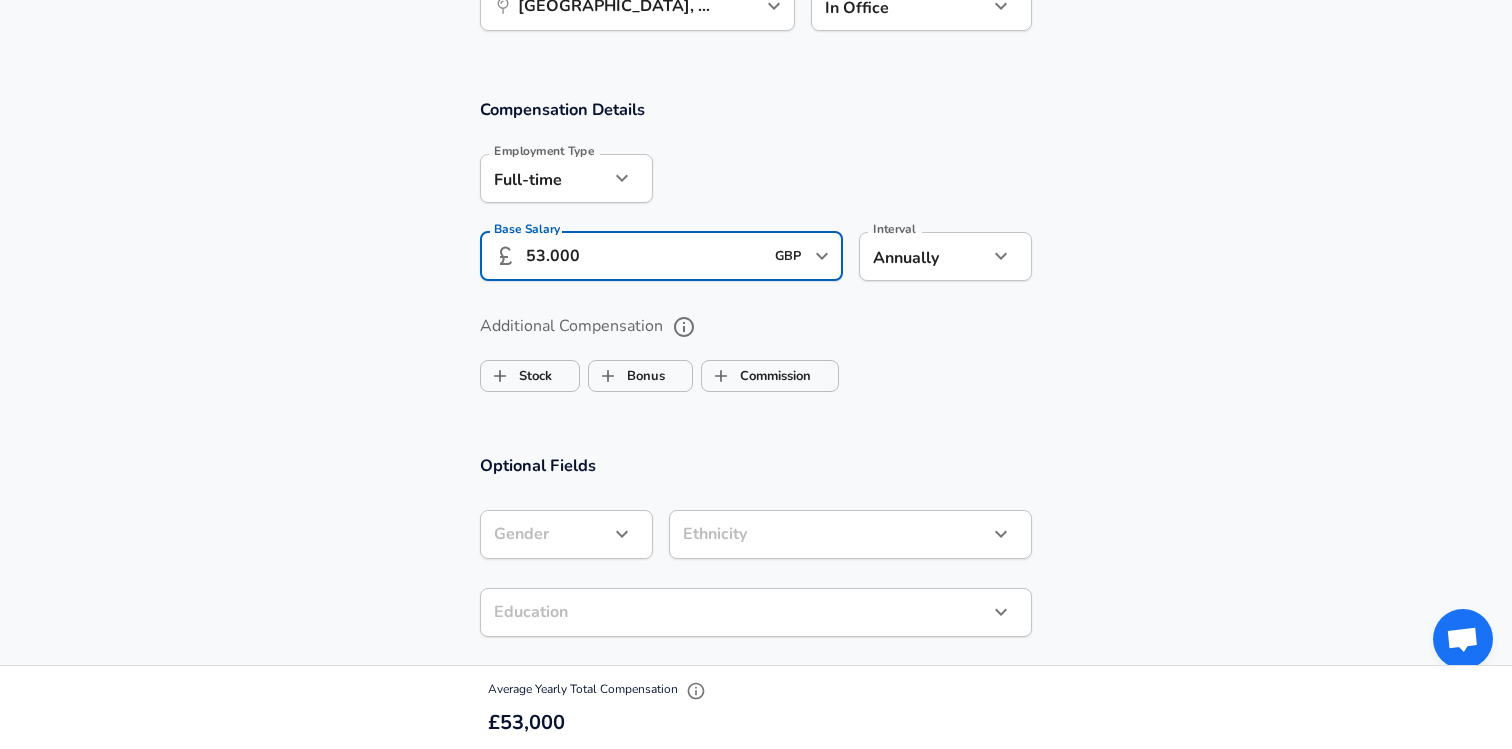 scroll, scrollTop: 1326, scrollLeft: 0, axis: vertical 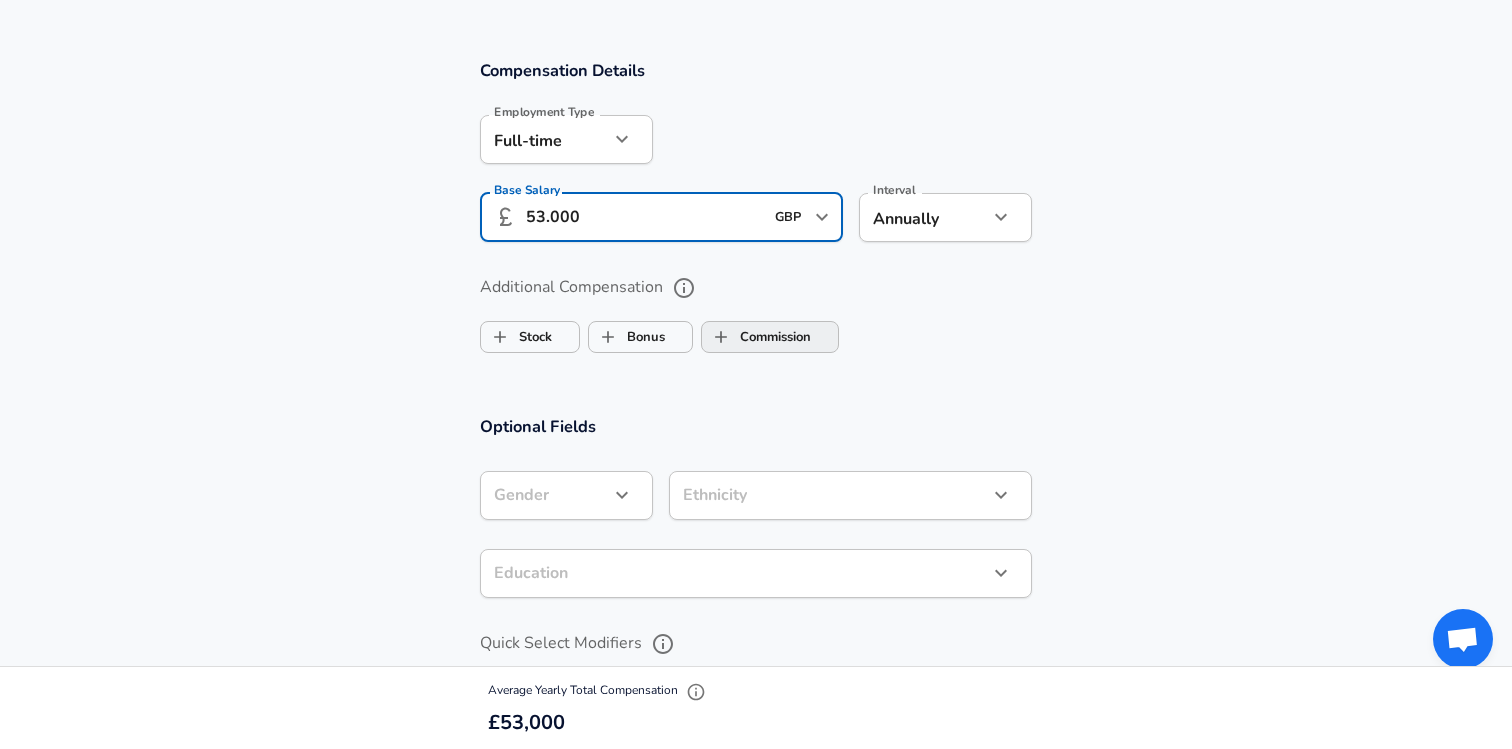 type on "53.000" 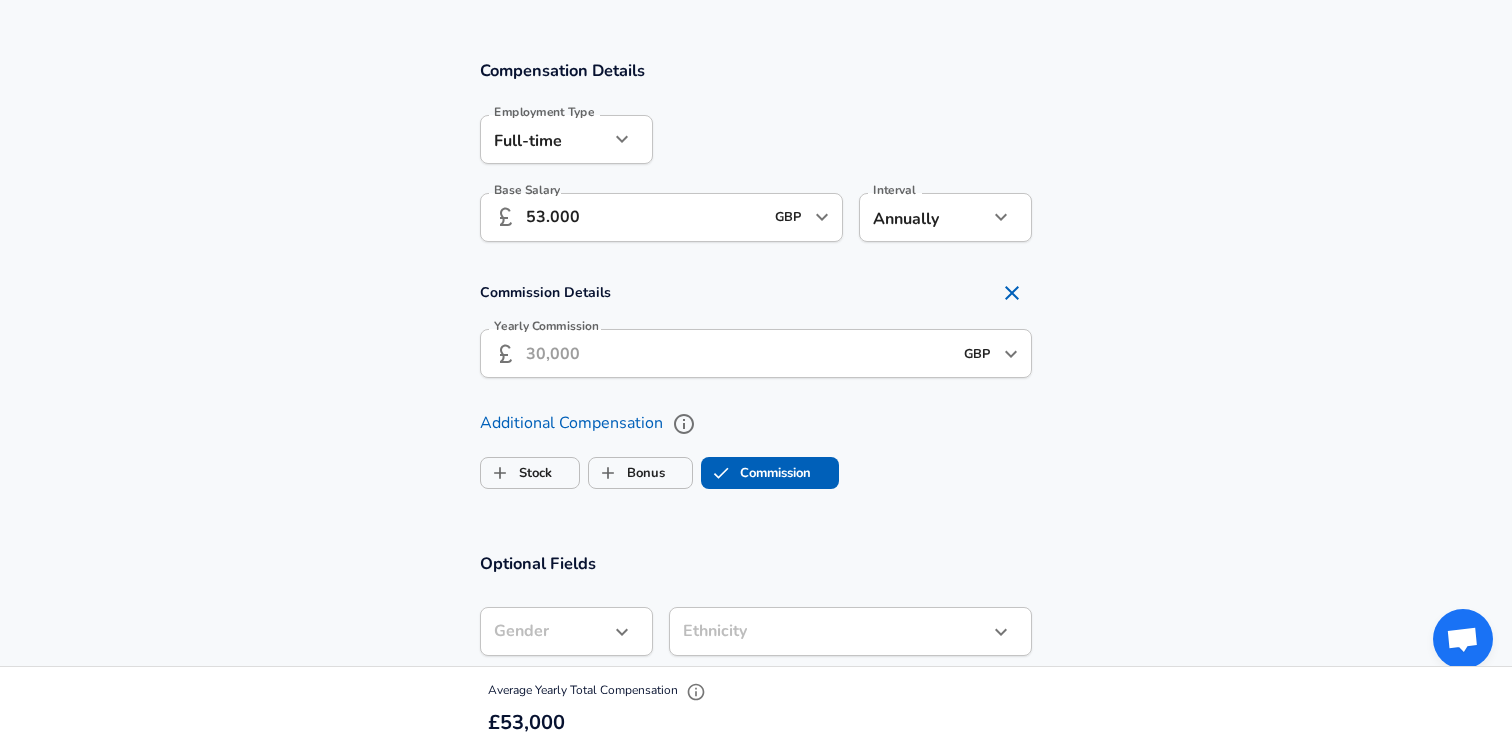 checkbox on "true" 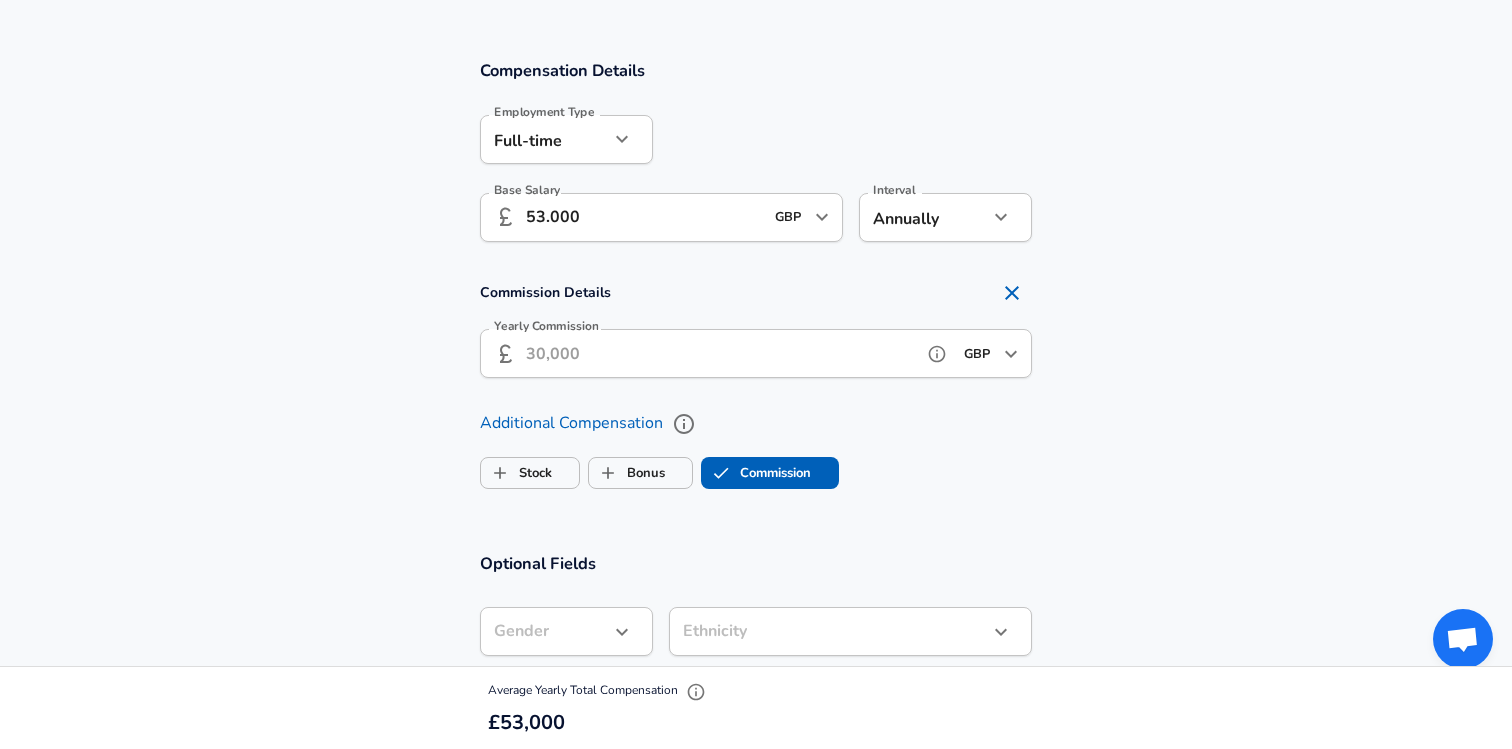 click on "Yearly Commission" at bounding box center [720, 353] 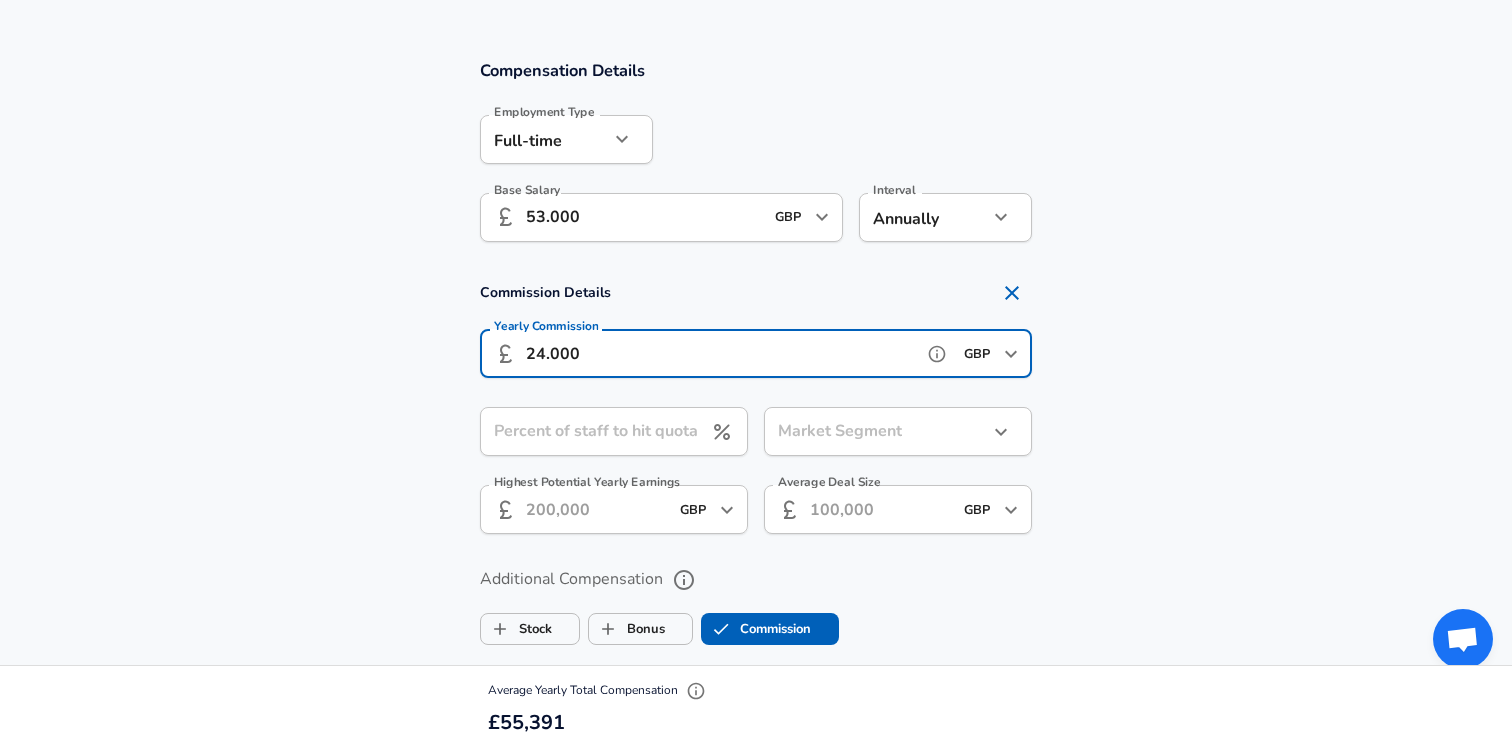 type on "24.000" 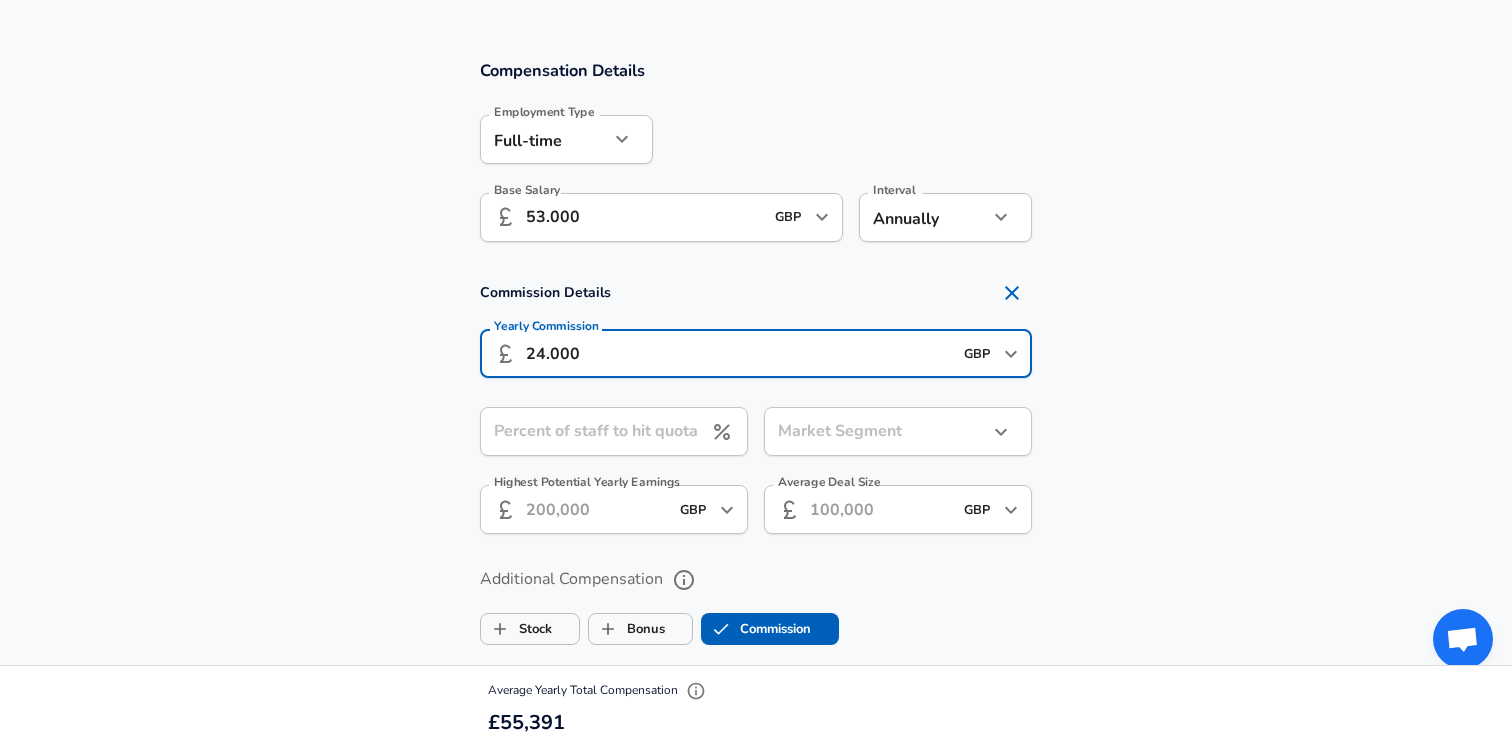 click on "Commission Details   Yearly Commission ​ 24.000 GBP ​ Yearly Commission Percent of staff to hit quota Percent of staff to hit quota Market Segment ​ Market Segment Highest Potential Yearly Earnings ​ GBP ​ Highest Potential Yearly Earnings Average Deal Size ​ GBP ​ Average Deal Size" at bounding box center (756, 410) 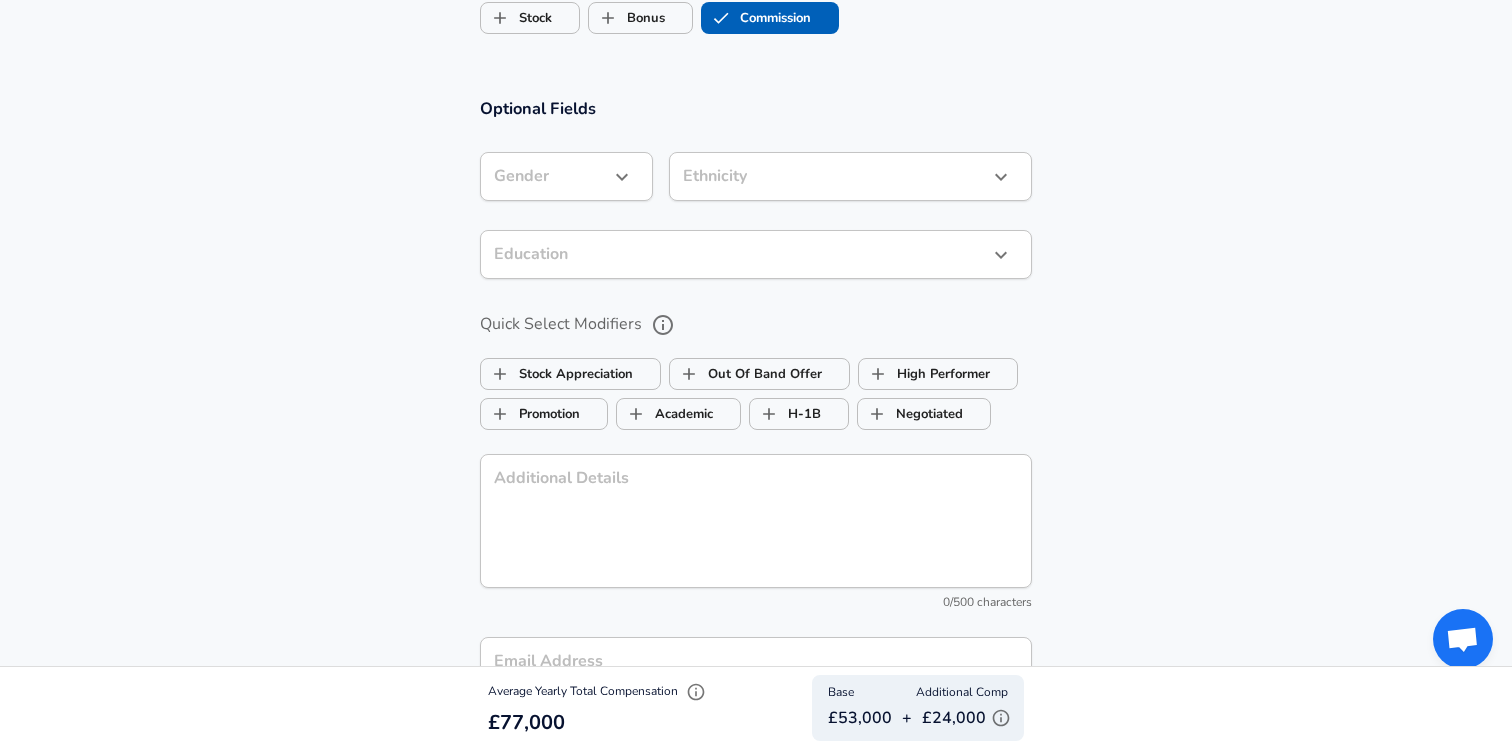 scroll, scrollTop: 1906, scrollLeft: 0, axis: vertical 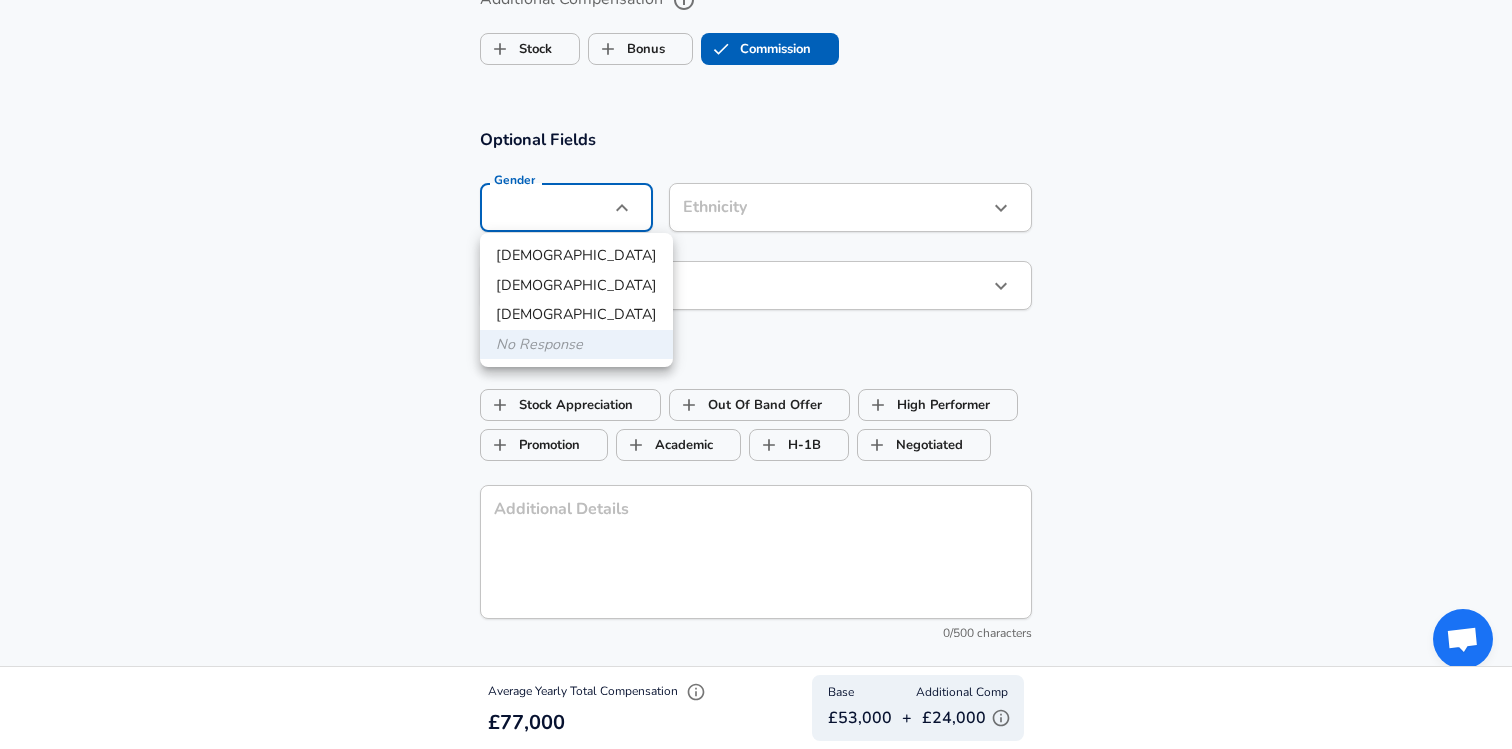 click on "We value your privacy We use cookies to enhance your browsing experience, serve personalized ads or content, and analyze our traffic. By clicking "Accept All", you consent to our use of cookies. Customize    Accept All   Customize Consent Preferences   We use cookies to help you navigate efficiently and perform certain functions. You will find detailed information about all cookies under each consent category below. The cookies that are categorized as "Necessary" are stored on your browser as they are essential for enabling the basic functionalities of the site. ...  Show more Necessary Always Active Necessary cookies are required to enable the basic features of this site, such as providing secure log-in or adjusting your consent preferences. These cookies do not store any personally identifiable data. Cookie _GRECAPTCHA Duration 5 months 27 days Description Google Recaptcha service sets this cookie to identify bots to protect the website against malicious spam attacks. Cookie __stripe_mid Duration 1 year MR" at bounding box center [756, -1532] 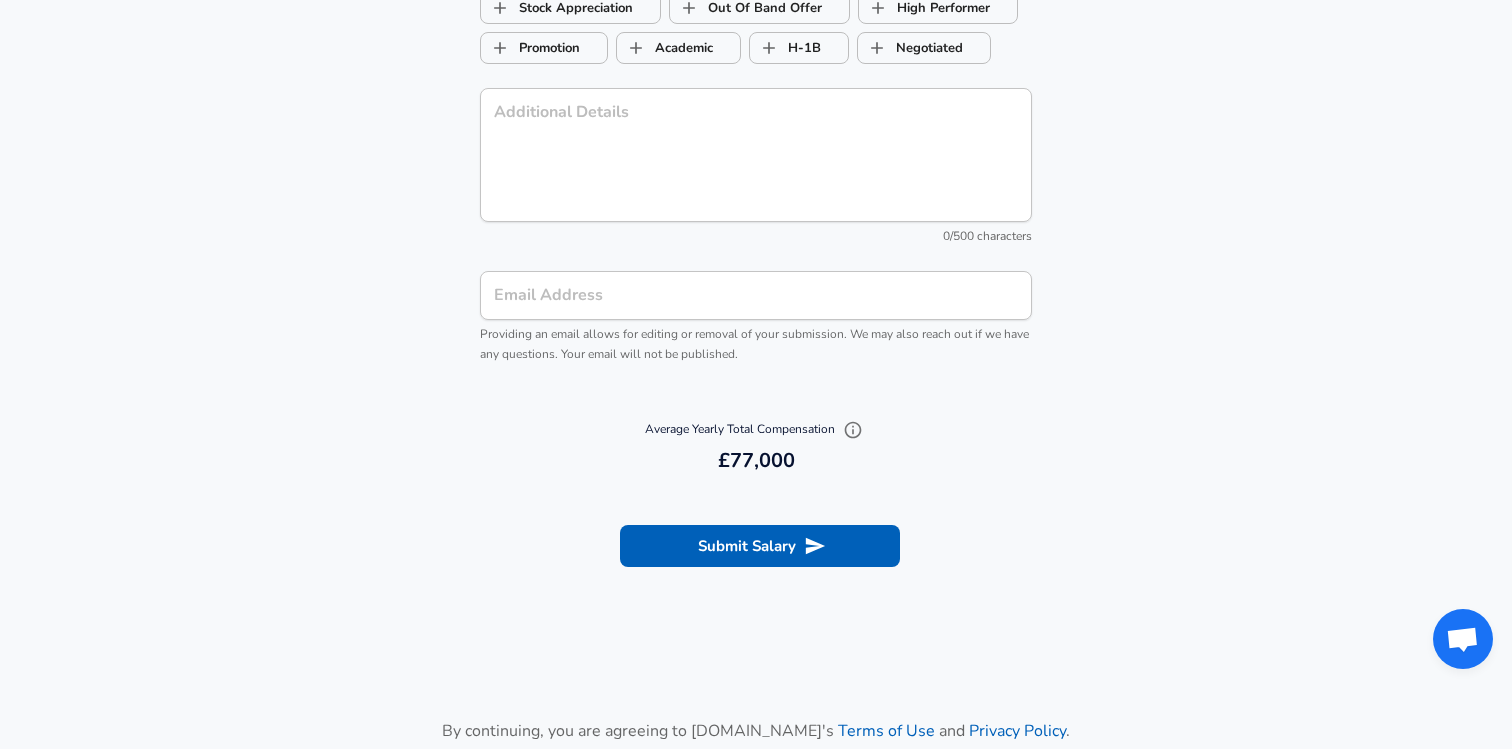 scroll, scrollTop: 2309, scrollLeft: 0, axis: vertical 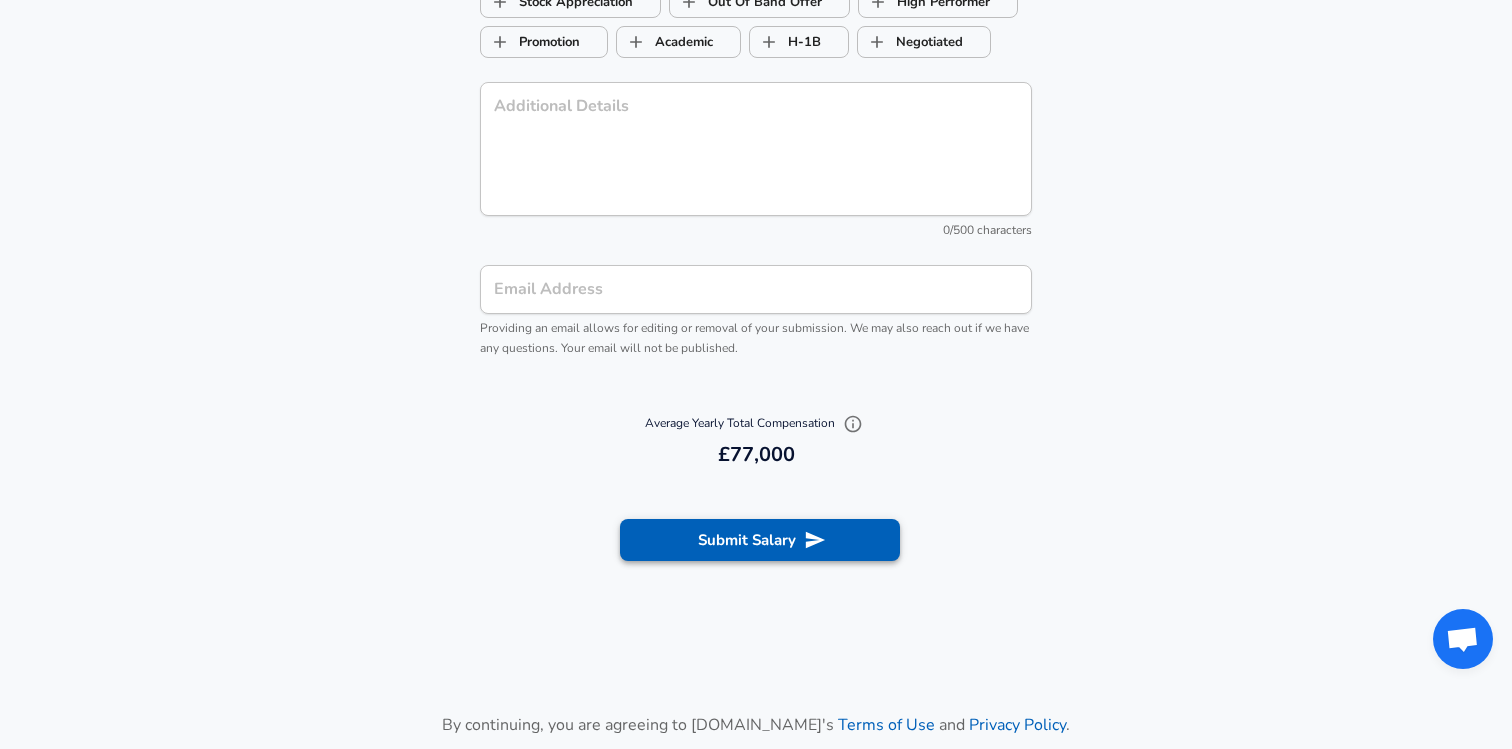 click on "Submit Salary" at bounding box center (760, 540) 